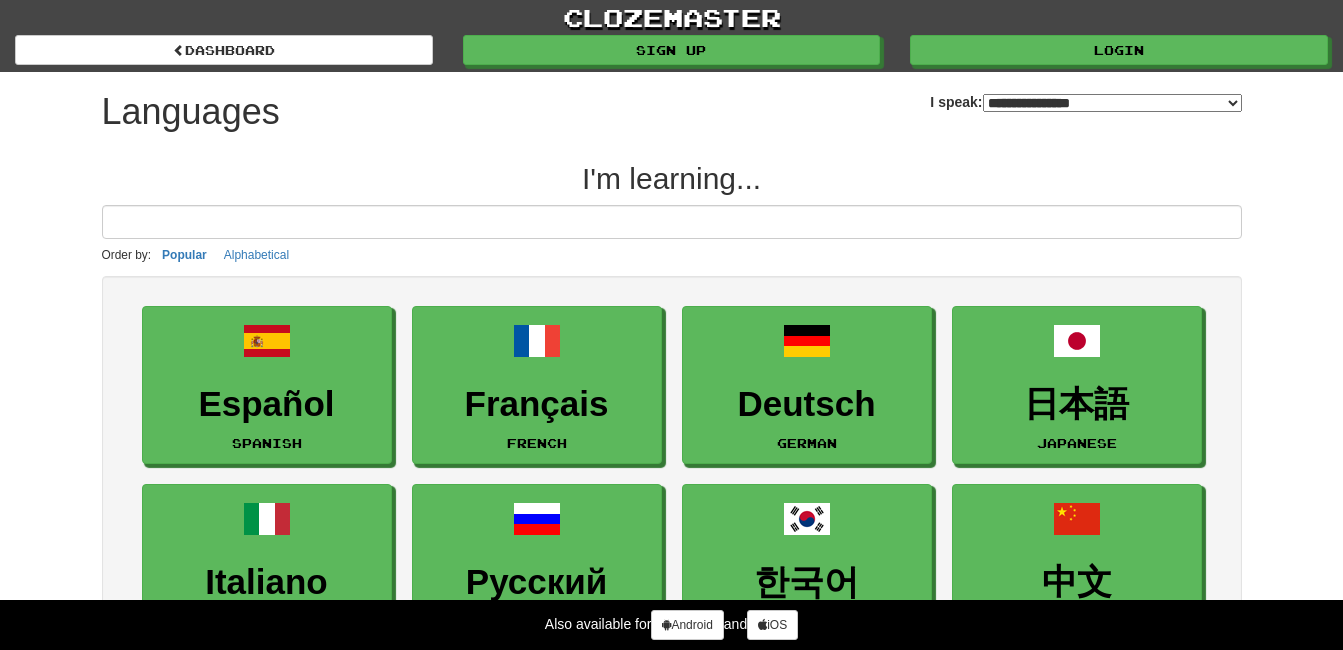 select on "*******" 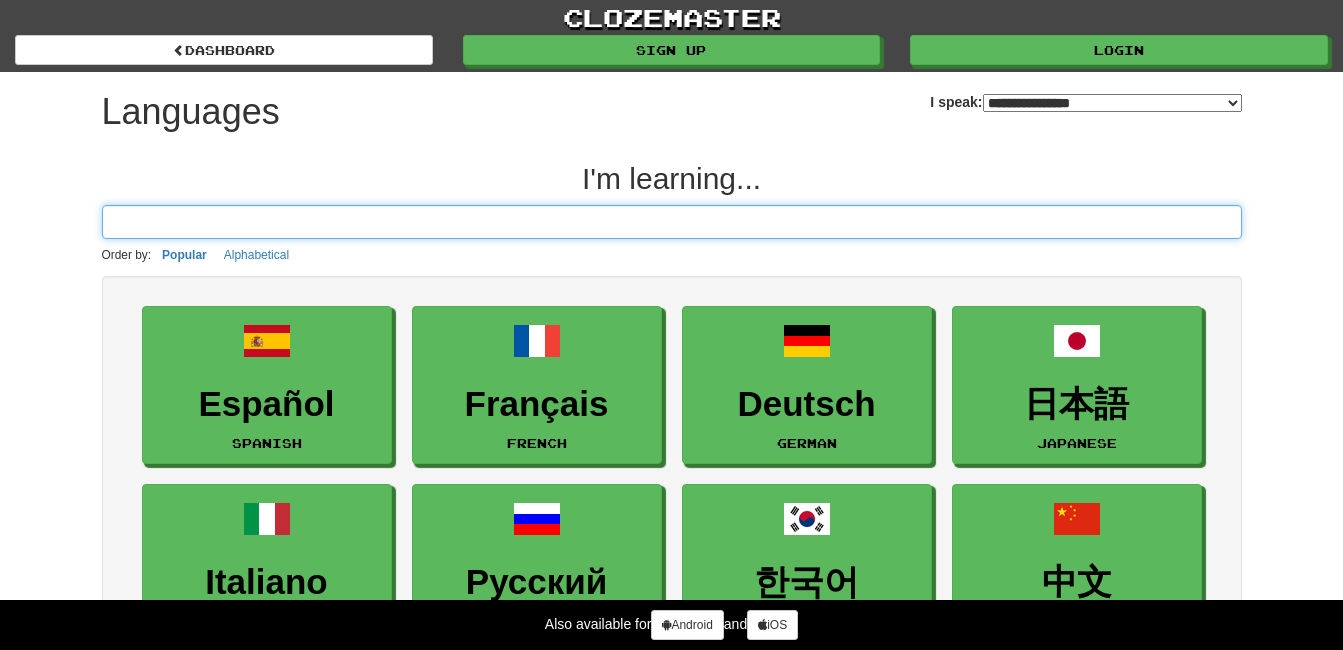 scroll, scrollTop: 0, scrollLeft: 0, axis: both 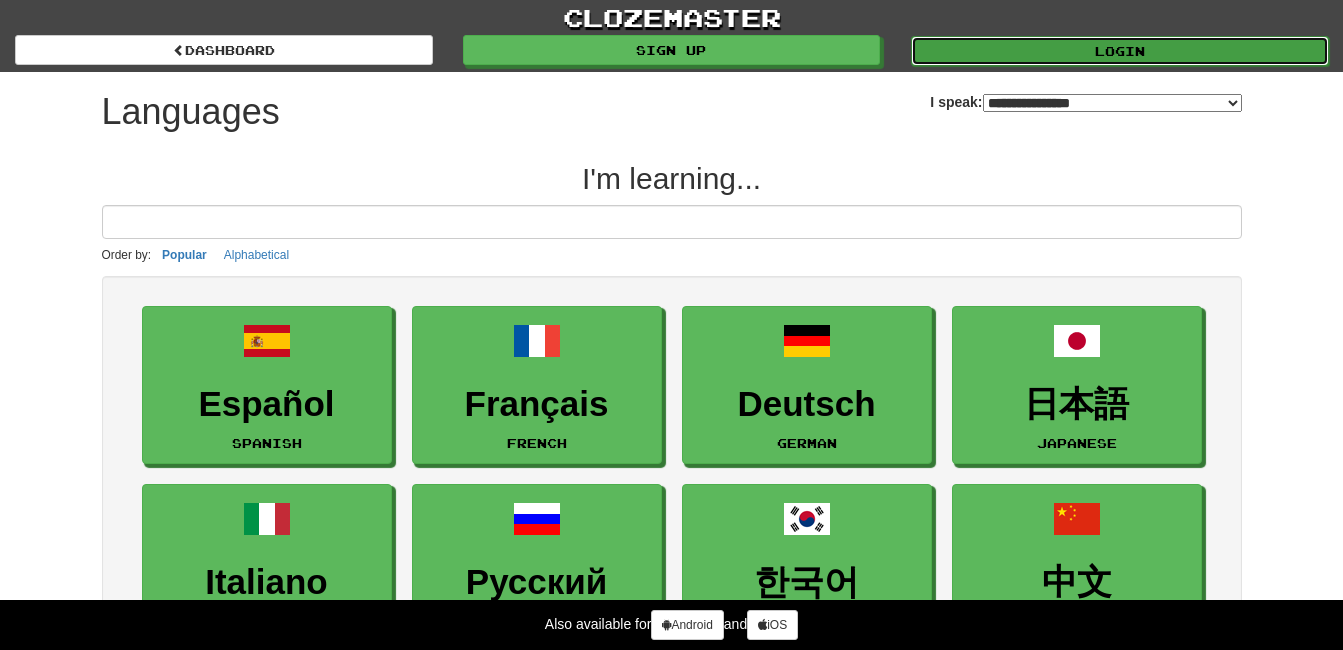 click on "Login" at bounding box center (1120, 51) 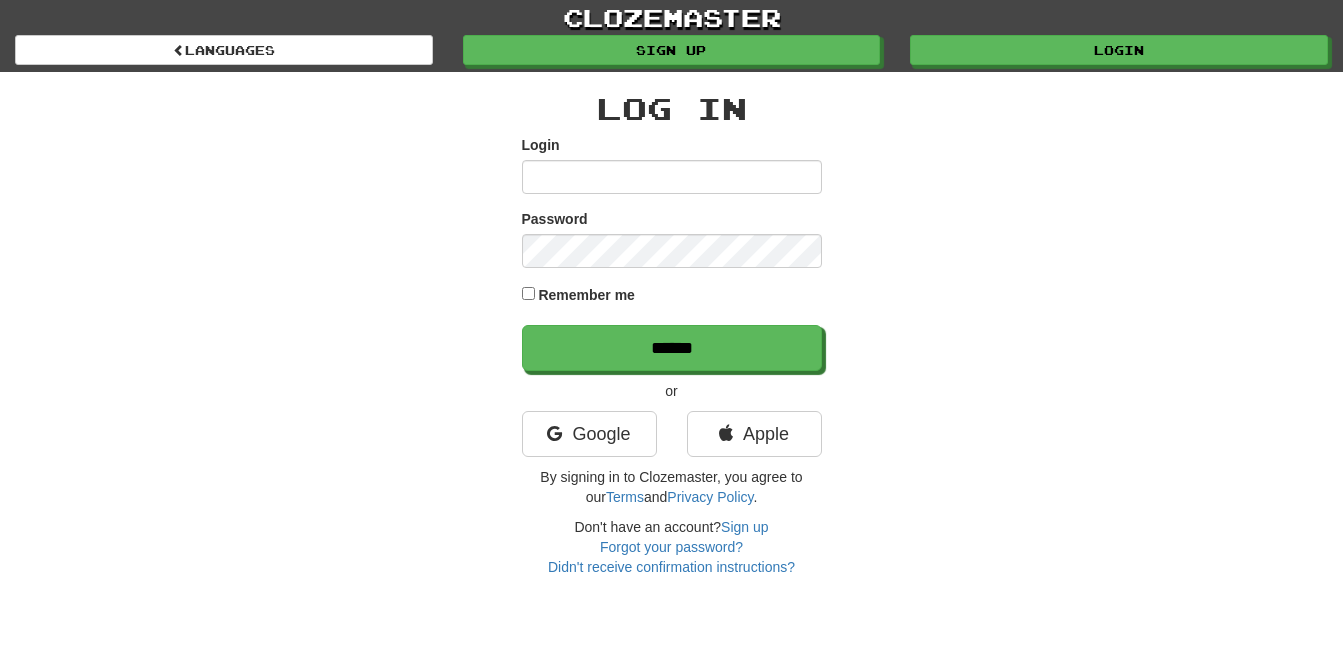 scroll, scrollTop: 0, scrollLeft: 0, axis: both 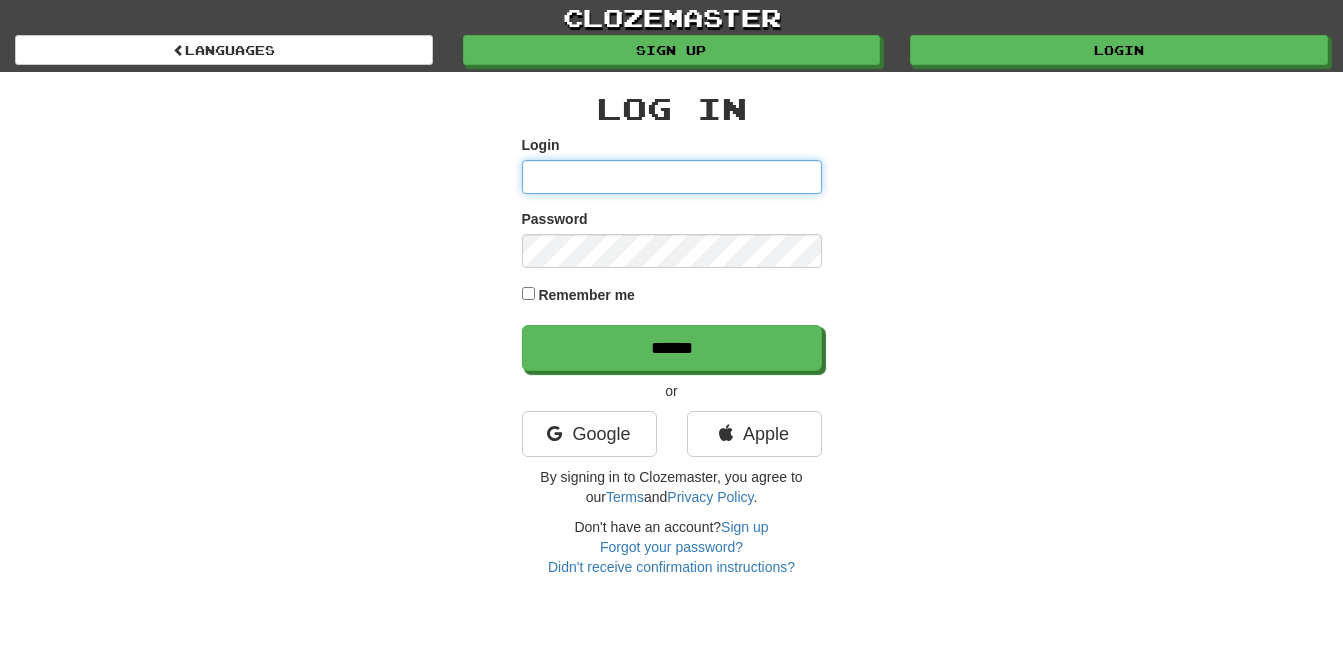 click on "Login" at bounding box center (672, 177) 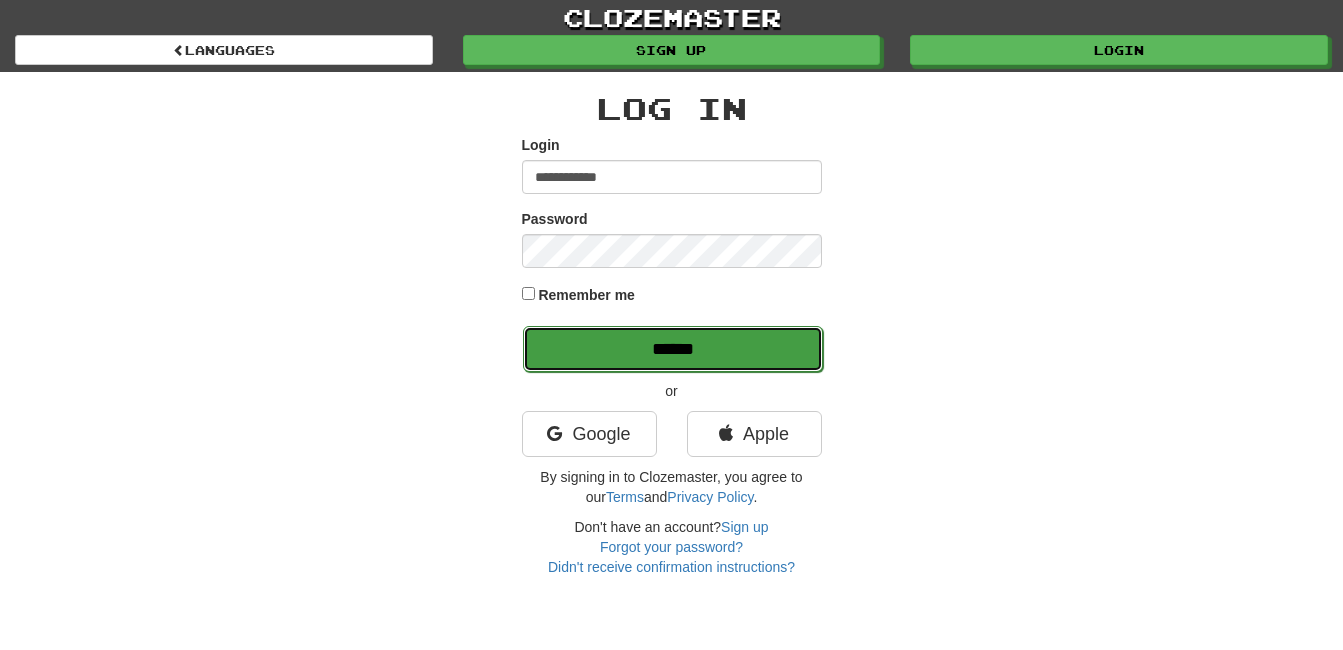 click on "******" at bounding box center [673, 349] 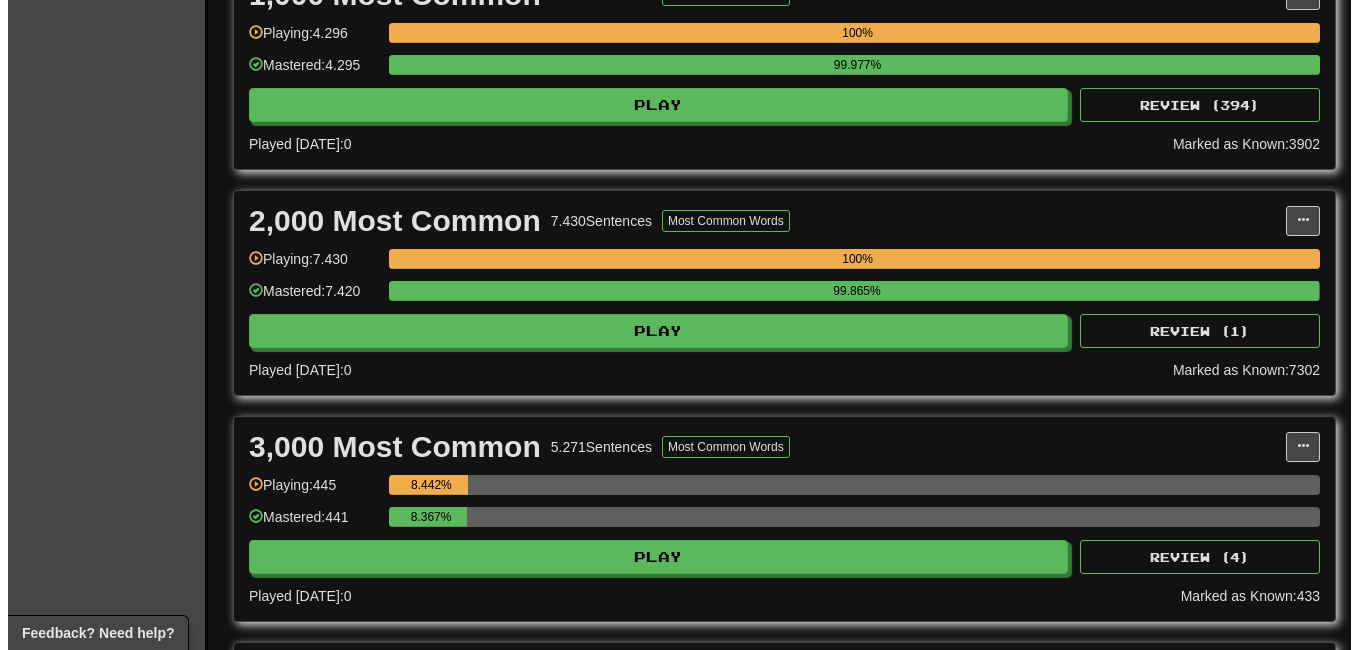 scroll, scrollTop: 500, scrollLeft: 0, axis: vertical 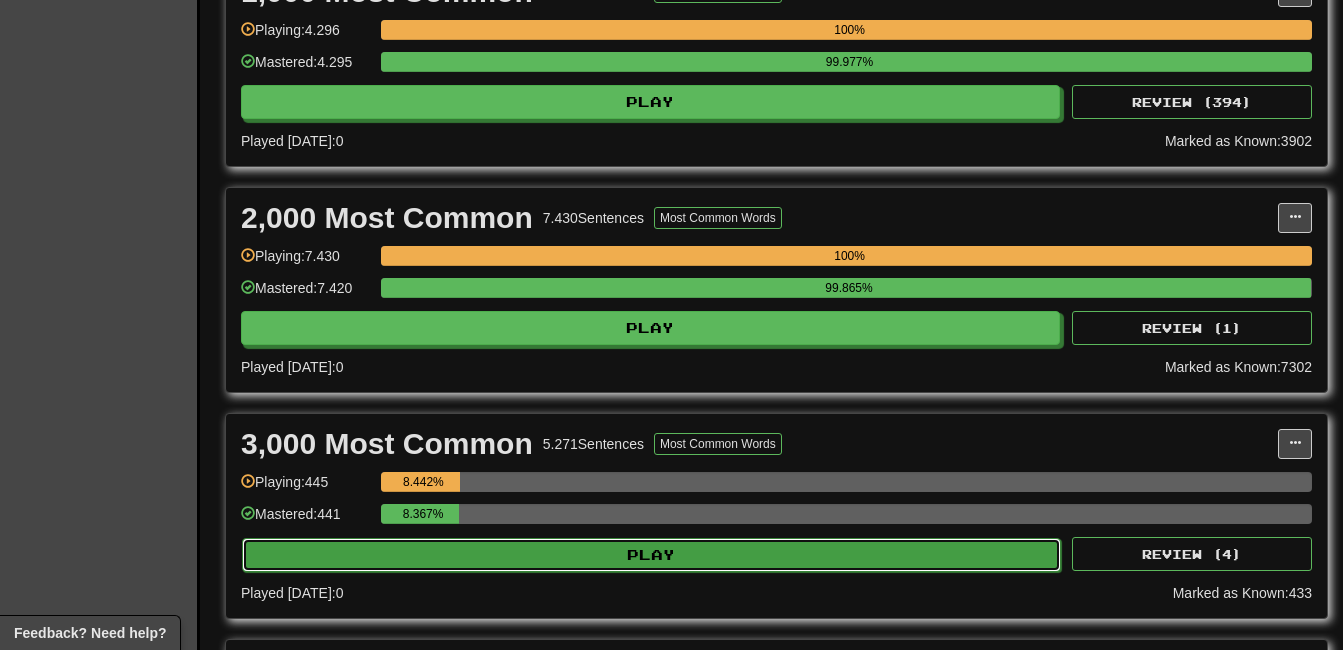 click on "Play" at bounding box center [651, 555] 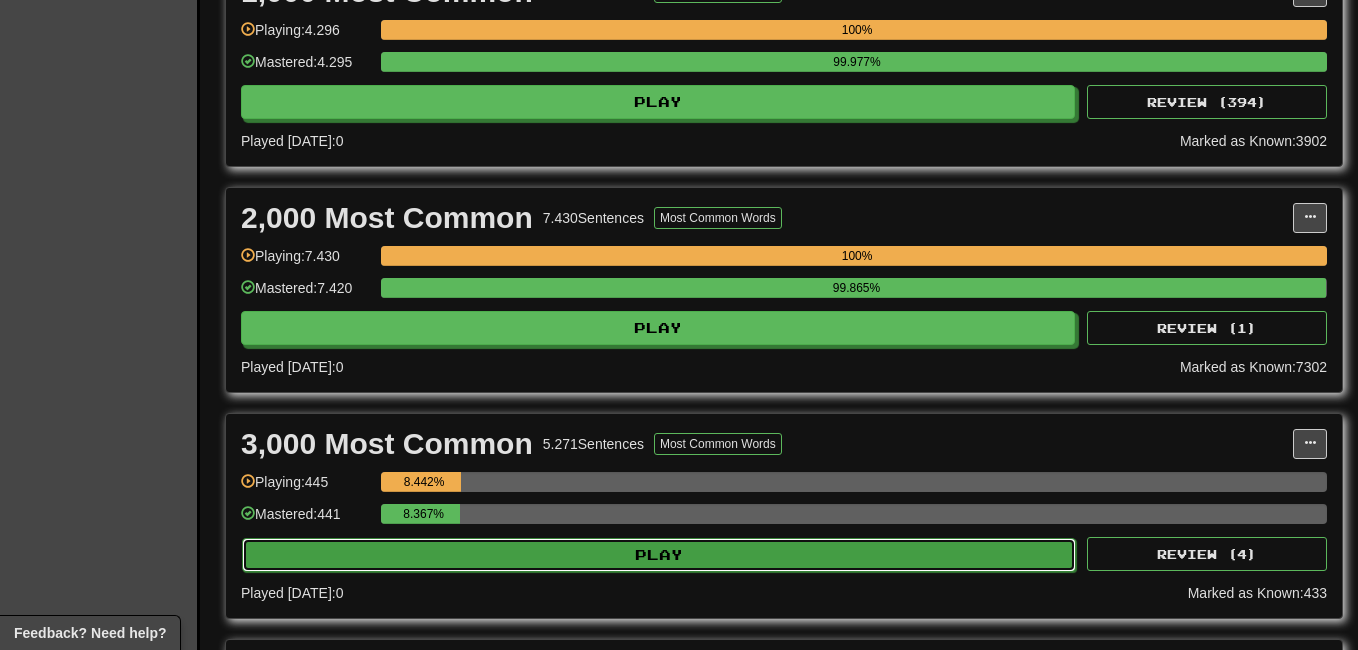 select on "**" 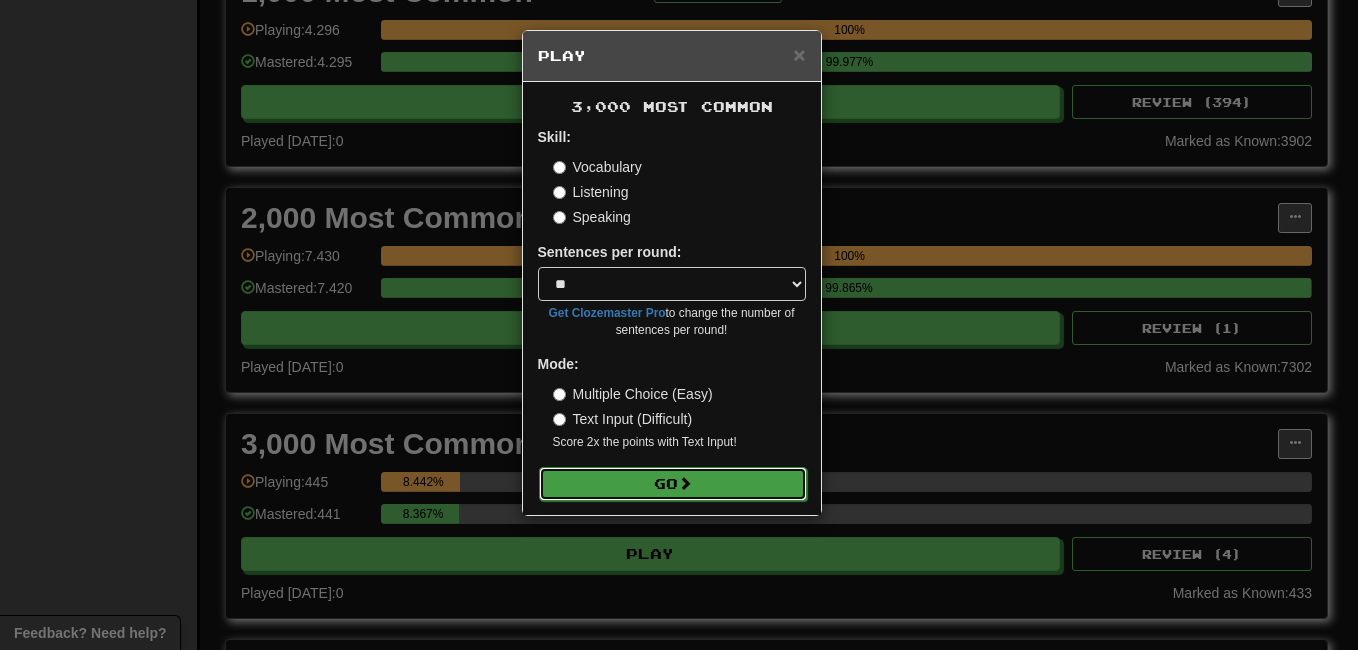 click on "Go" at bounding box center [673, 484] 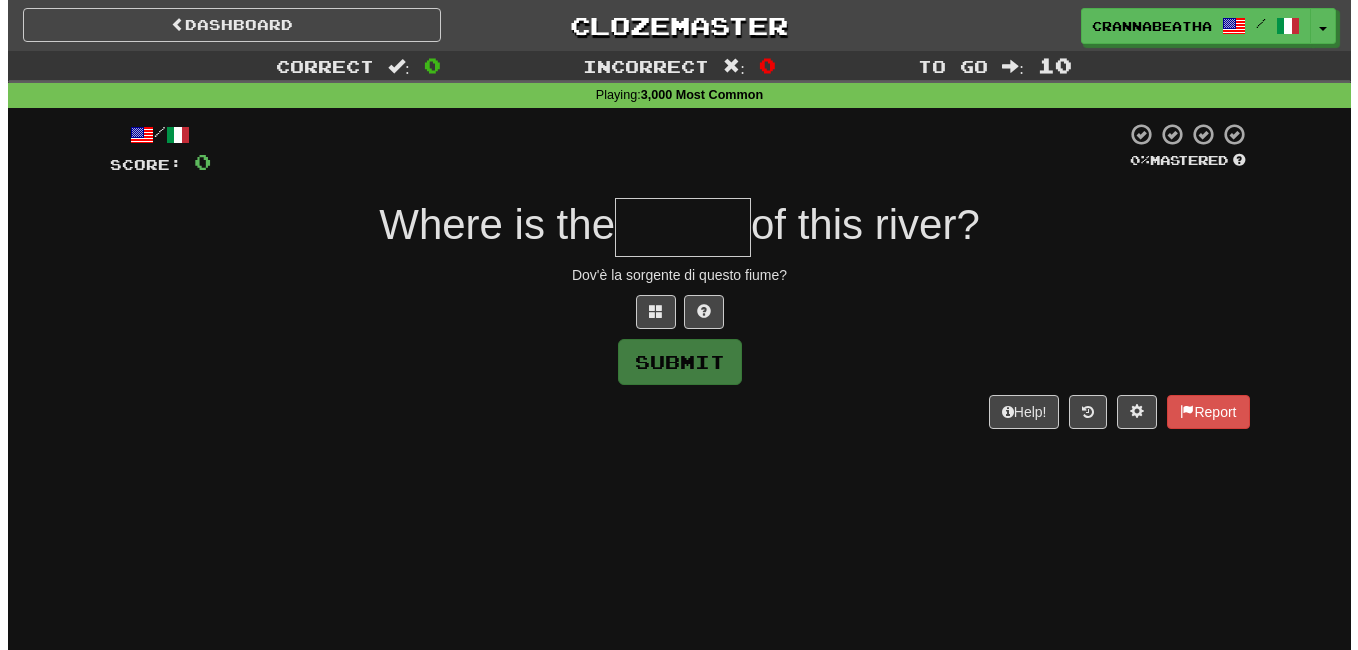 scroll, scrollTop: 0, scrollLeft: 0, axis: both 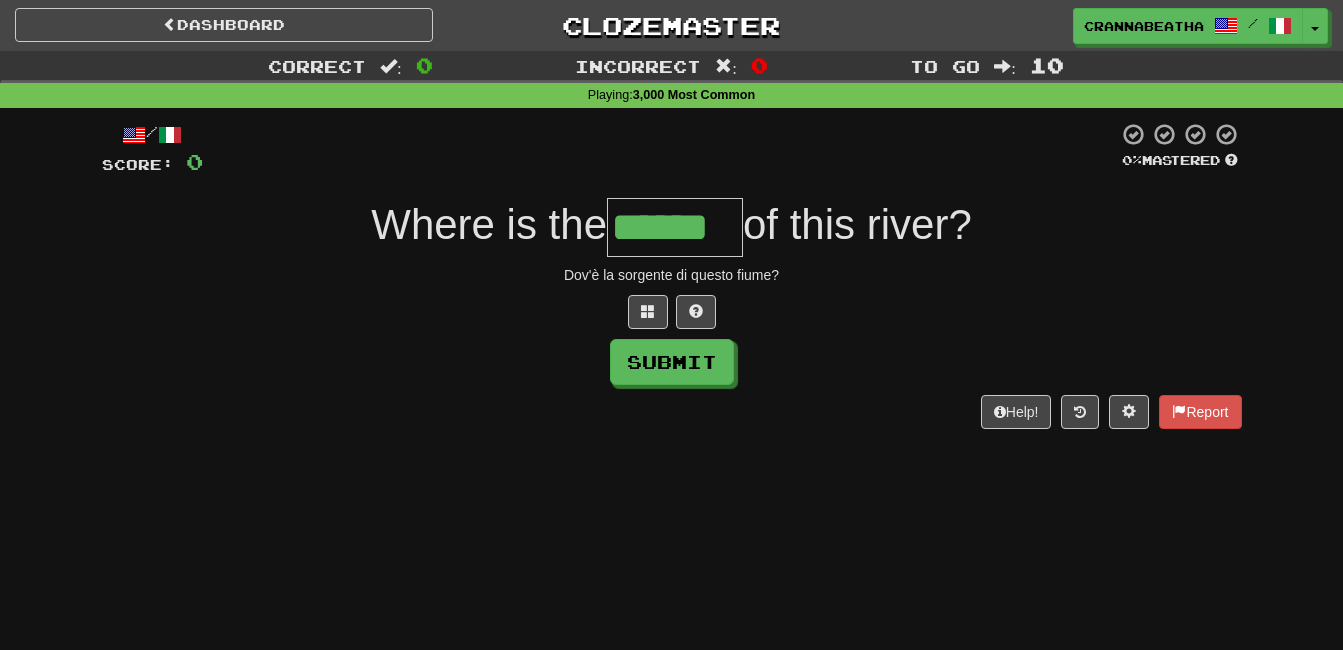 type on "******" 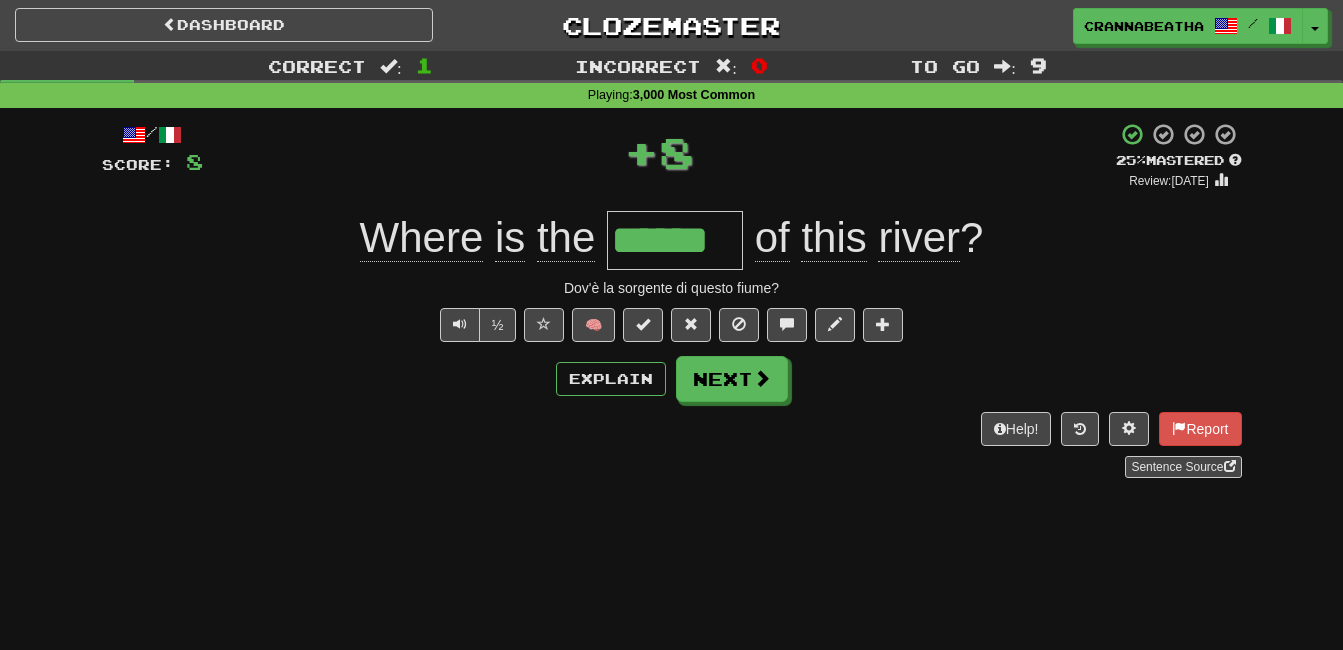 type 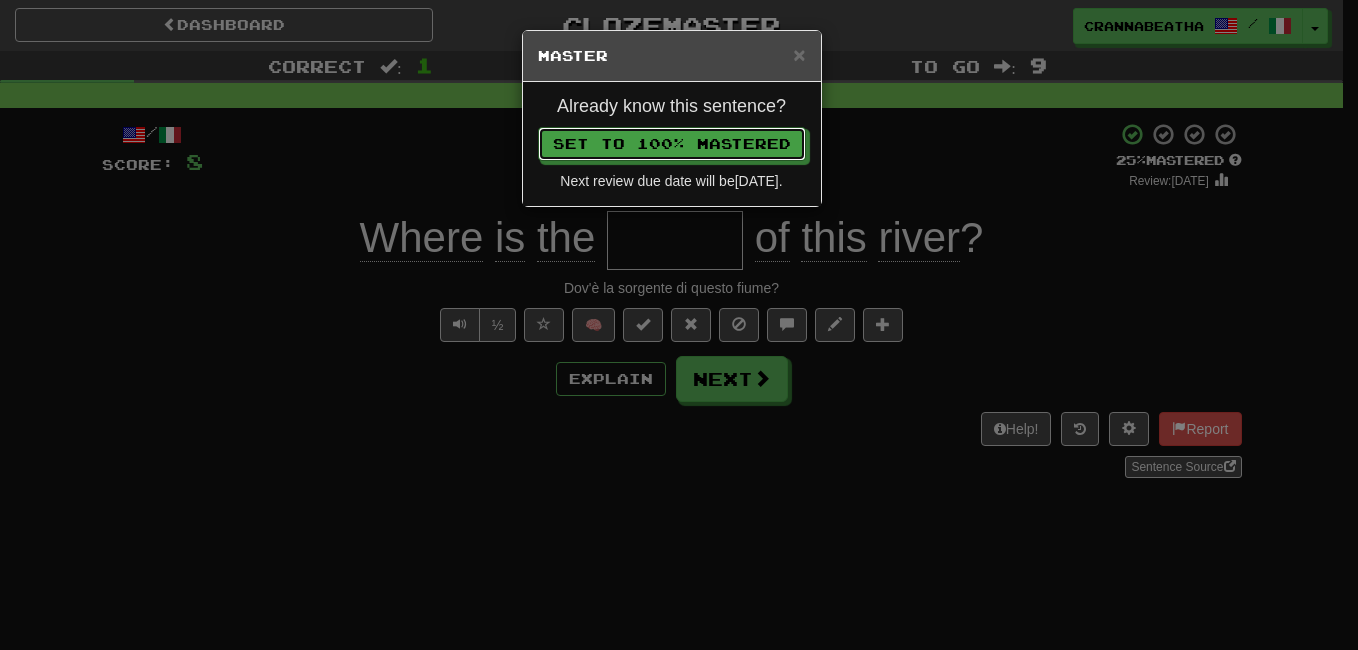 type 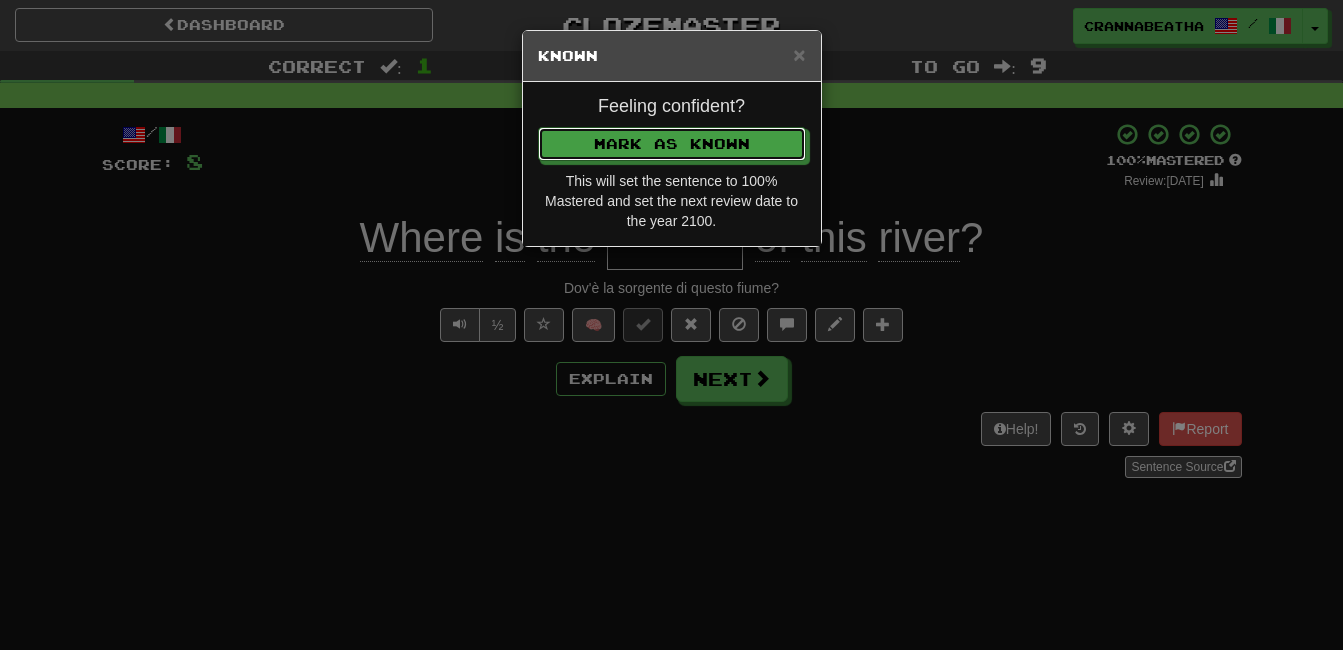 type 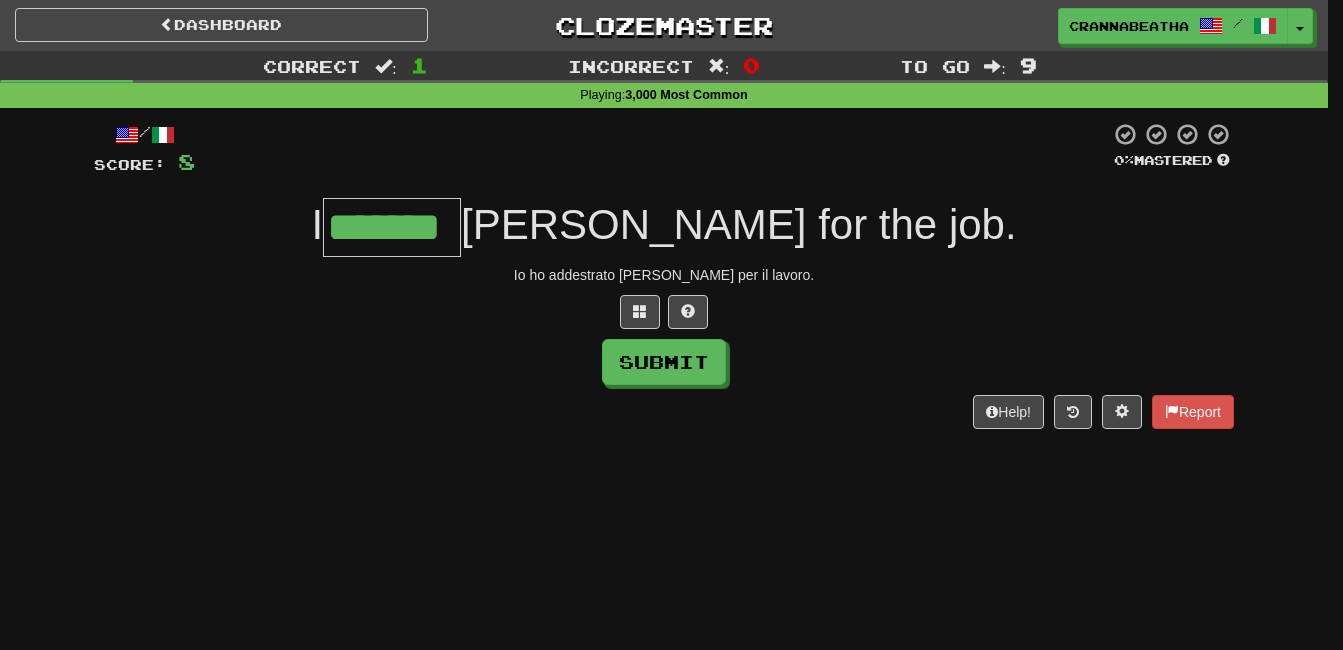 type on "*******" 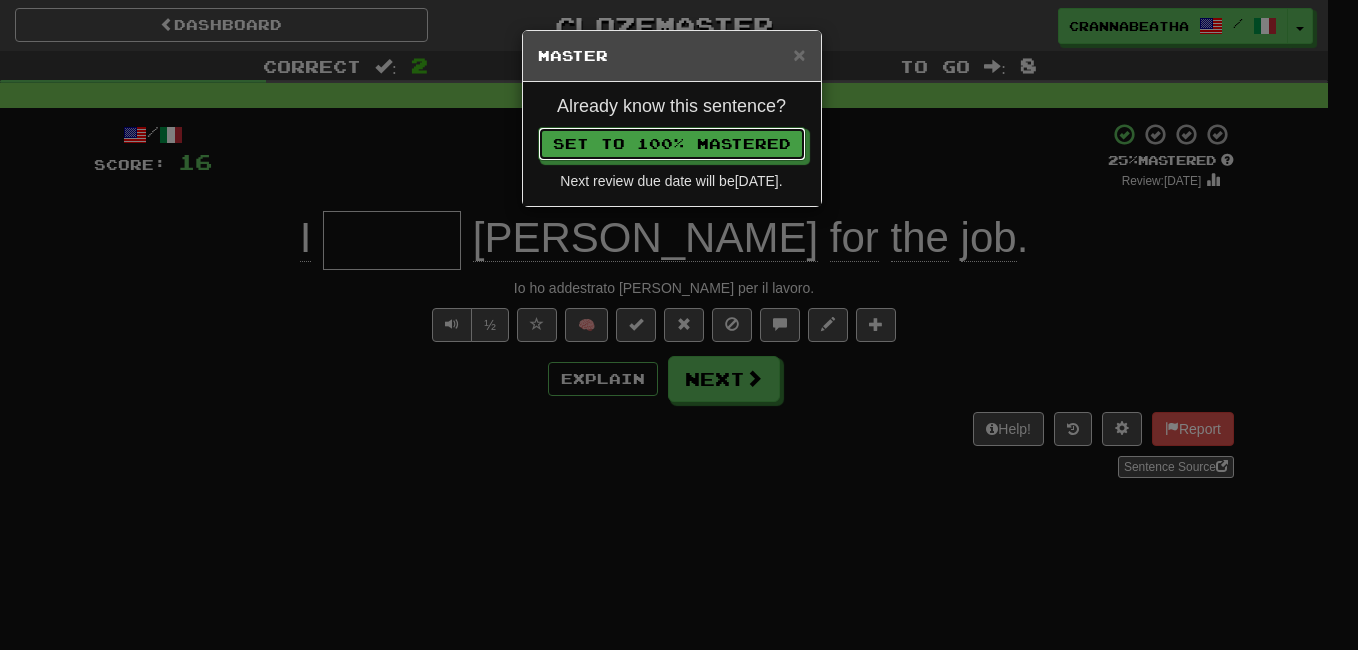 click on "Set to 100% Mastered" at bounding box center [672, 144] 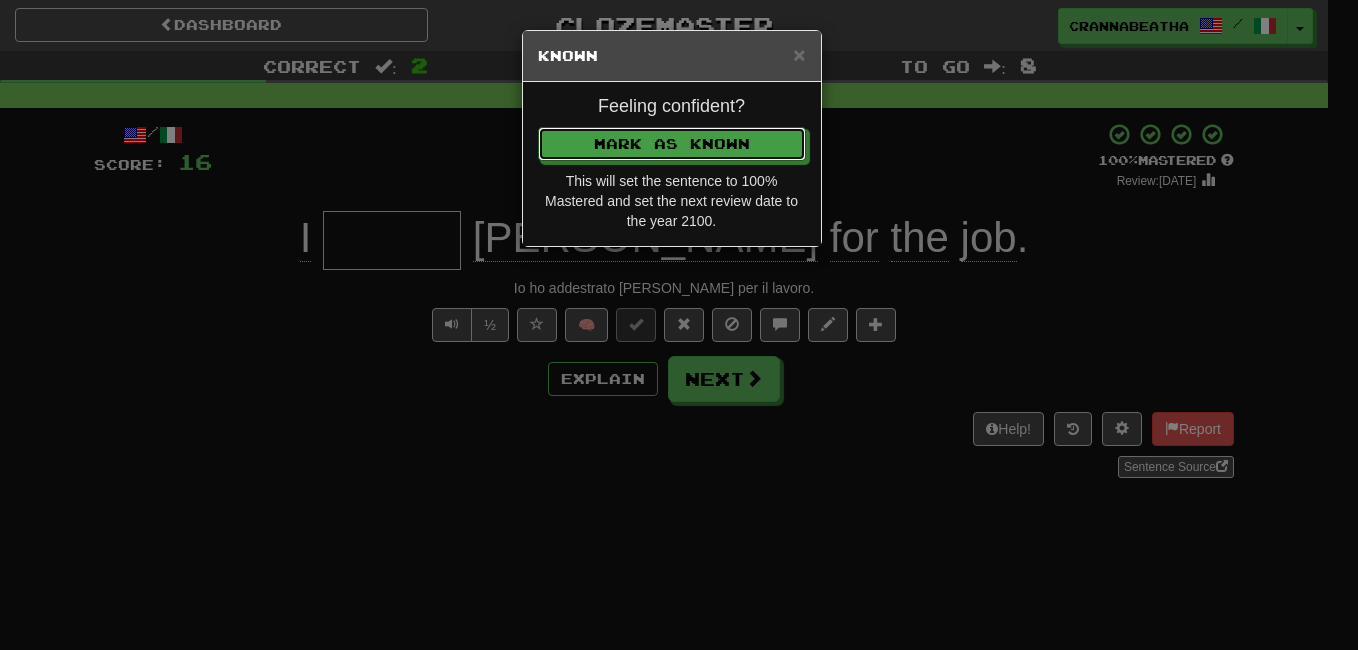 click on "Mark as Known" at bounding box center [672, 144] 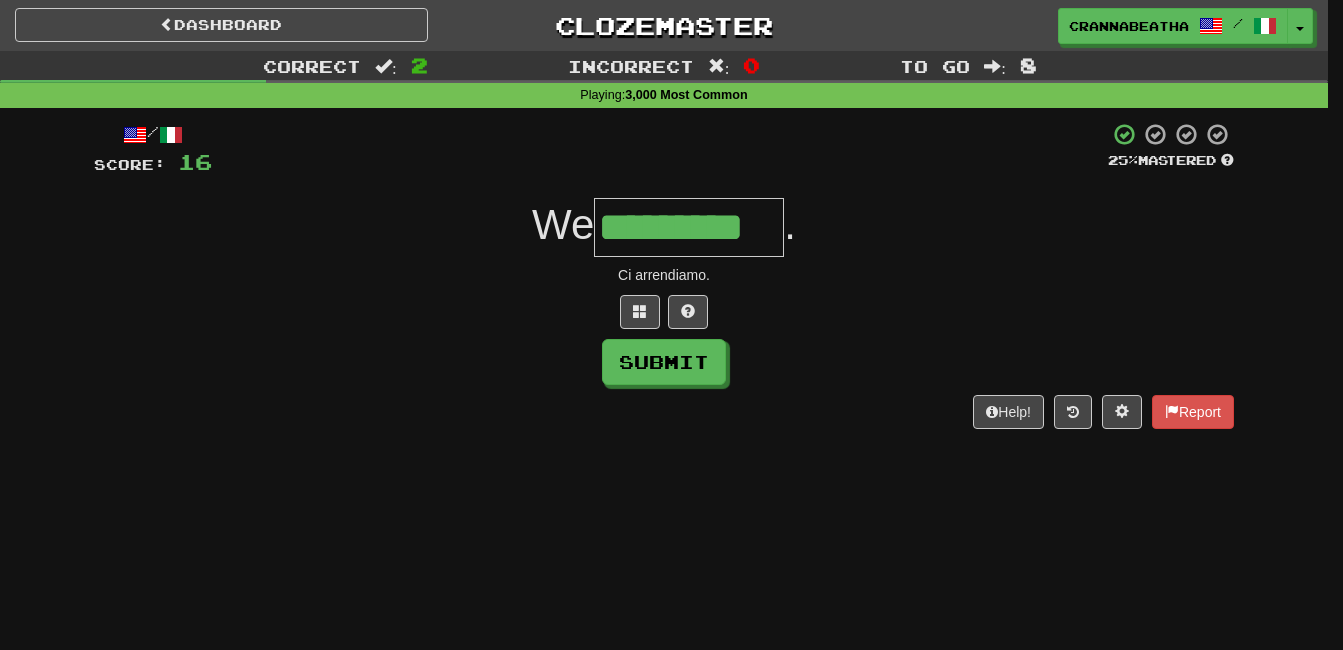 type on "*********" 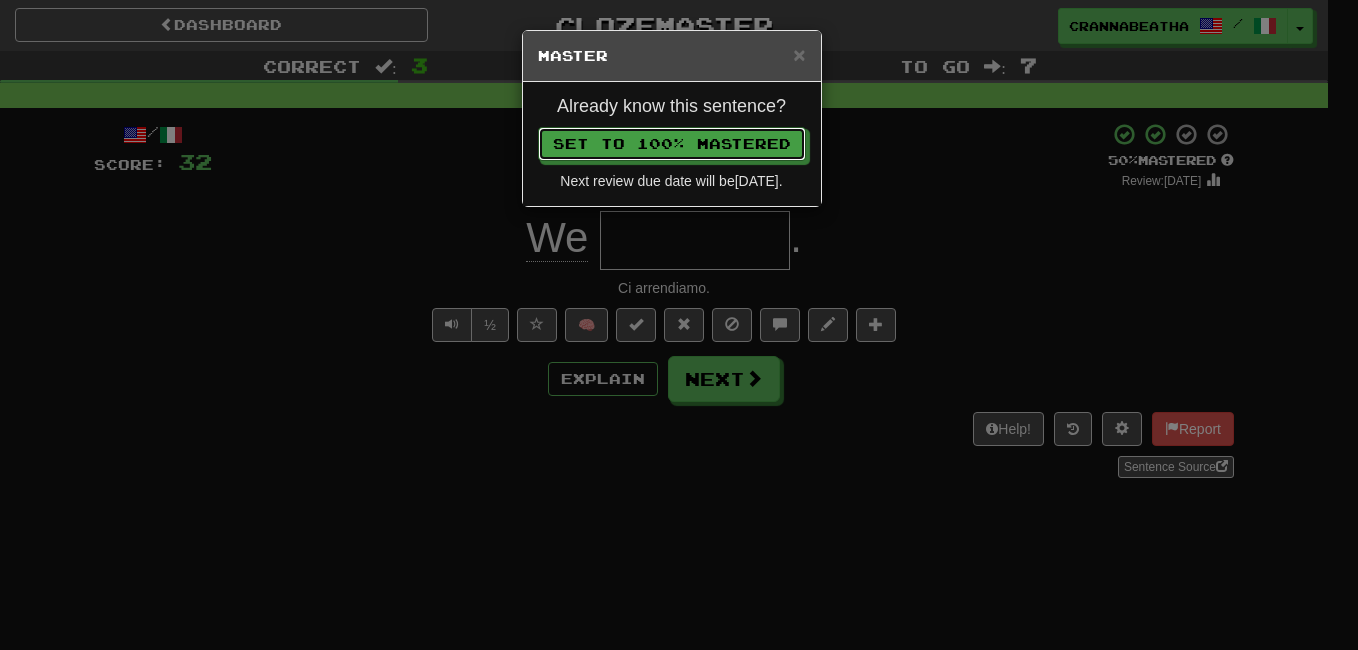click on "Set to 100% Mastered" at bounding box center [672, 144] 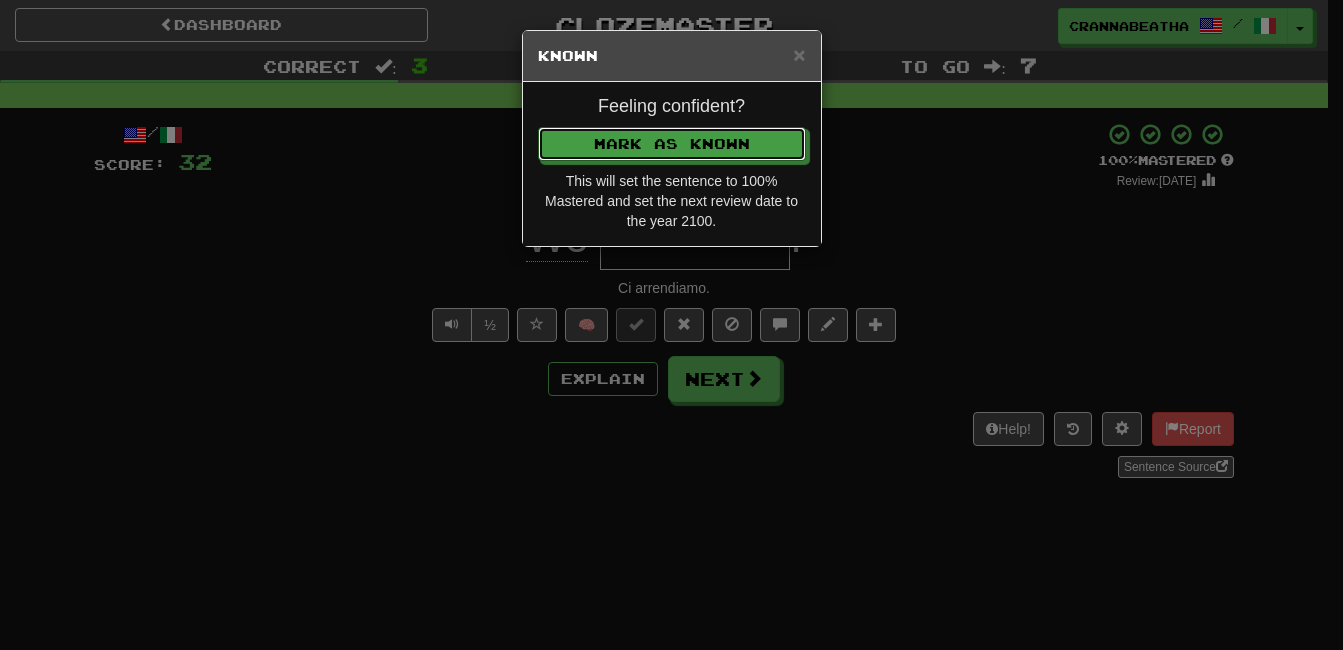 click on "Mark as Known" at bounding box center (672, 144) 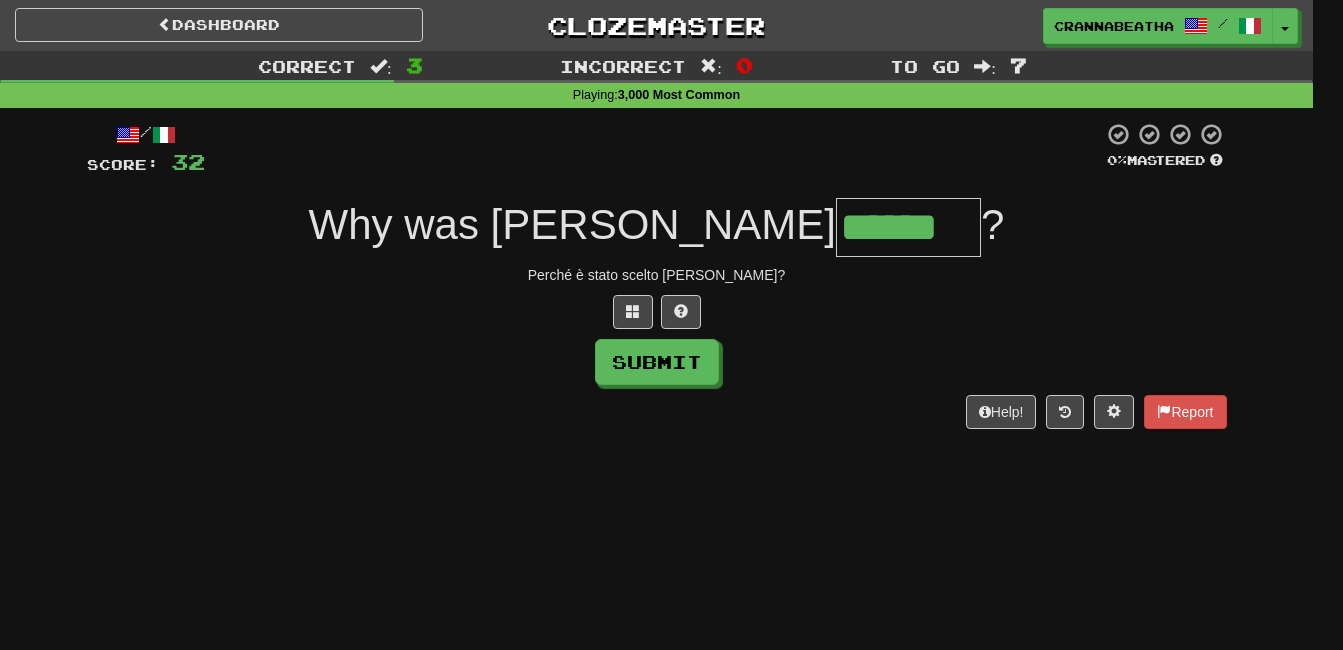 type on "******" 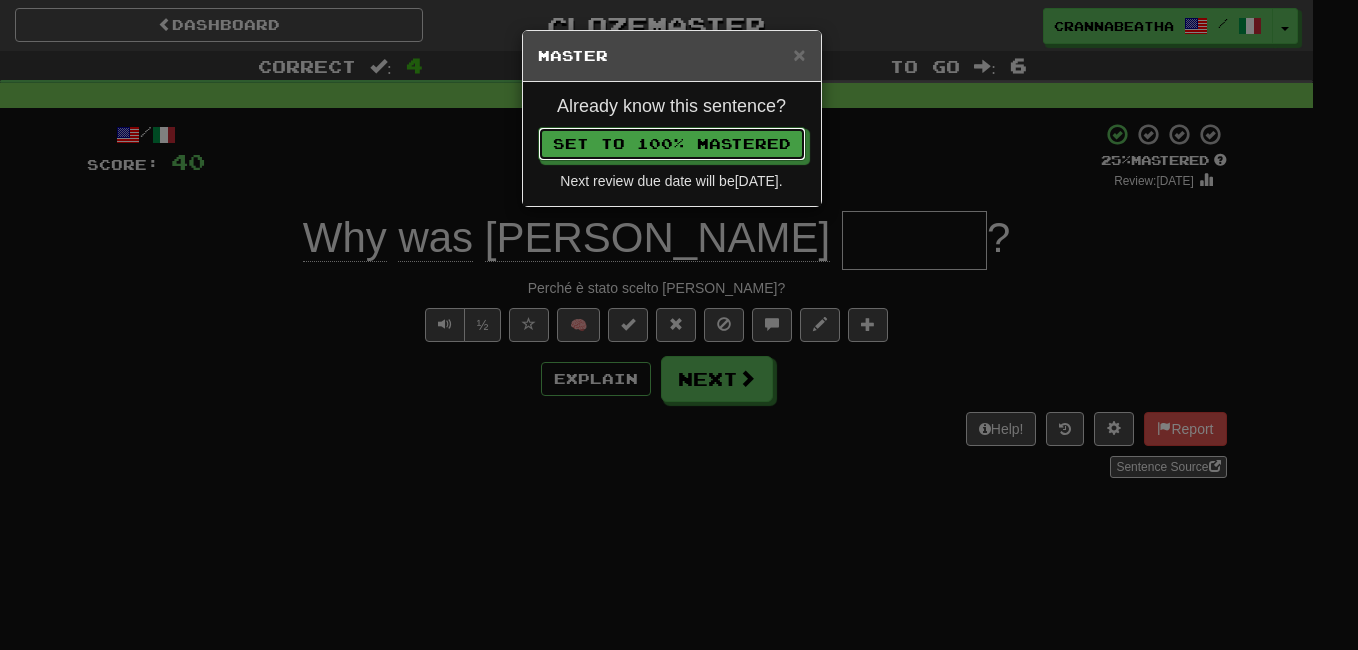 click on "Set to 100% Mastered" at bounding box center (672, 144) 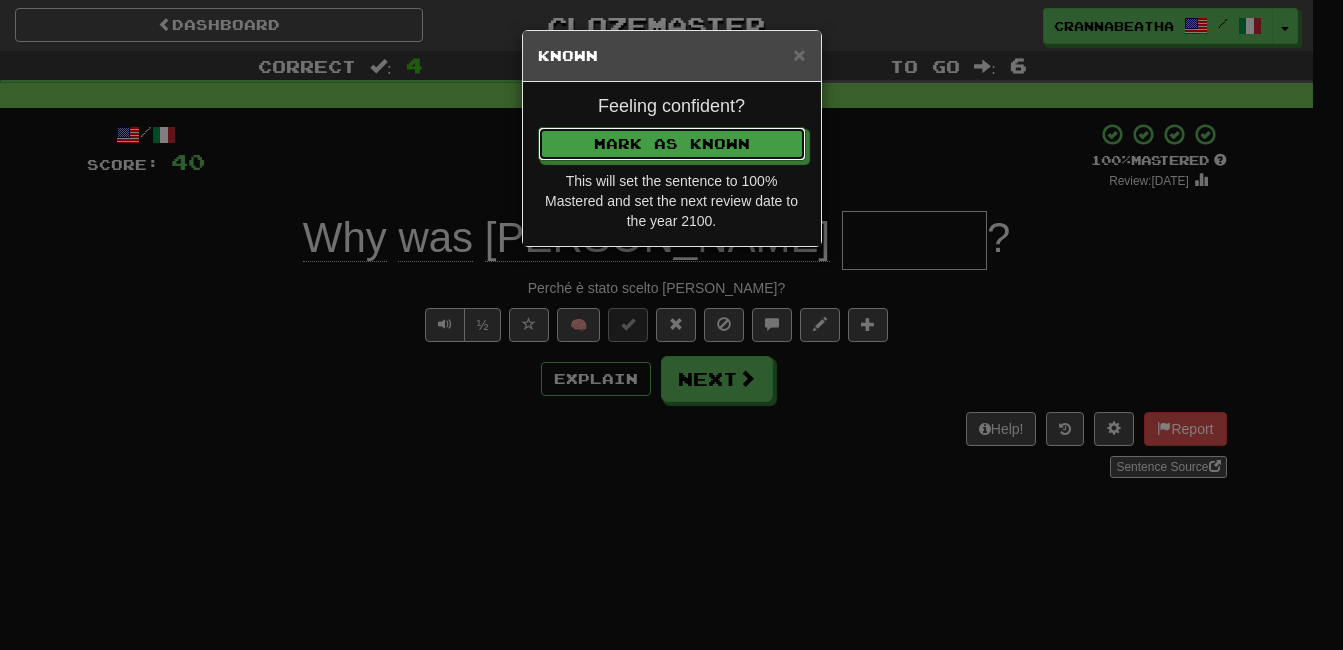 click on "Mark as Known" at bounding box center [672, 144] 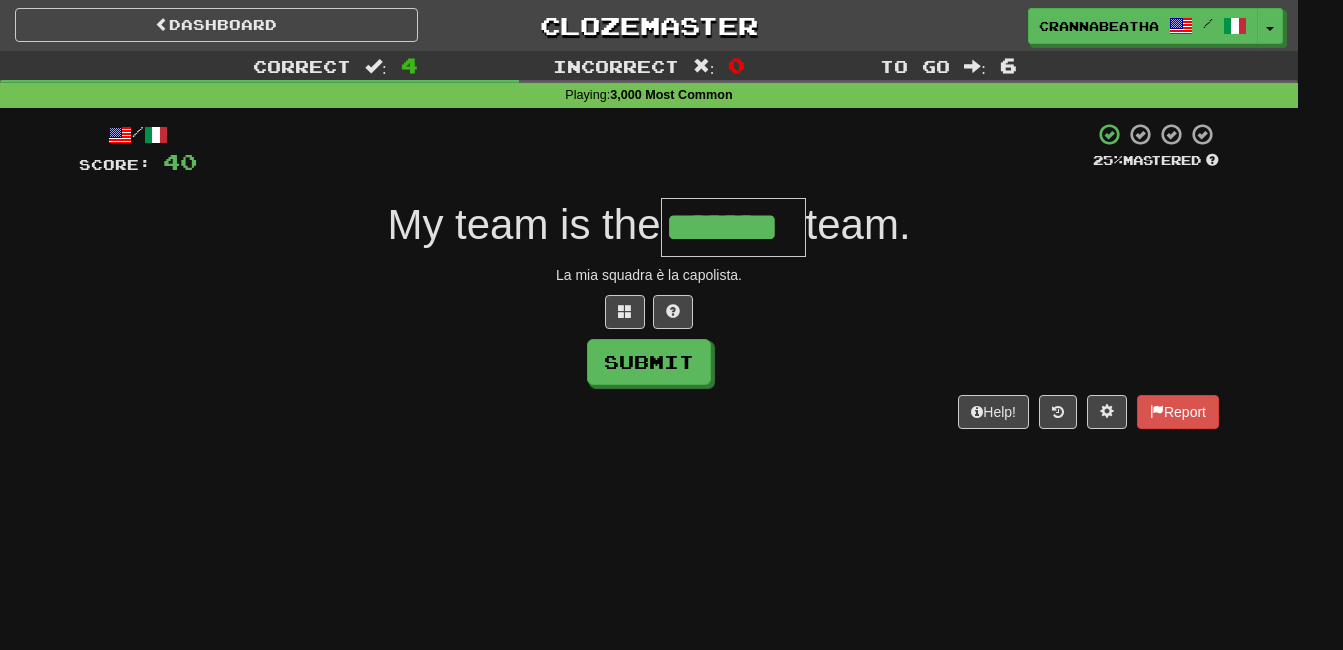 type on "*******" 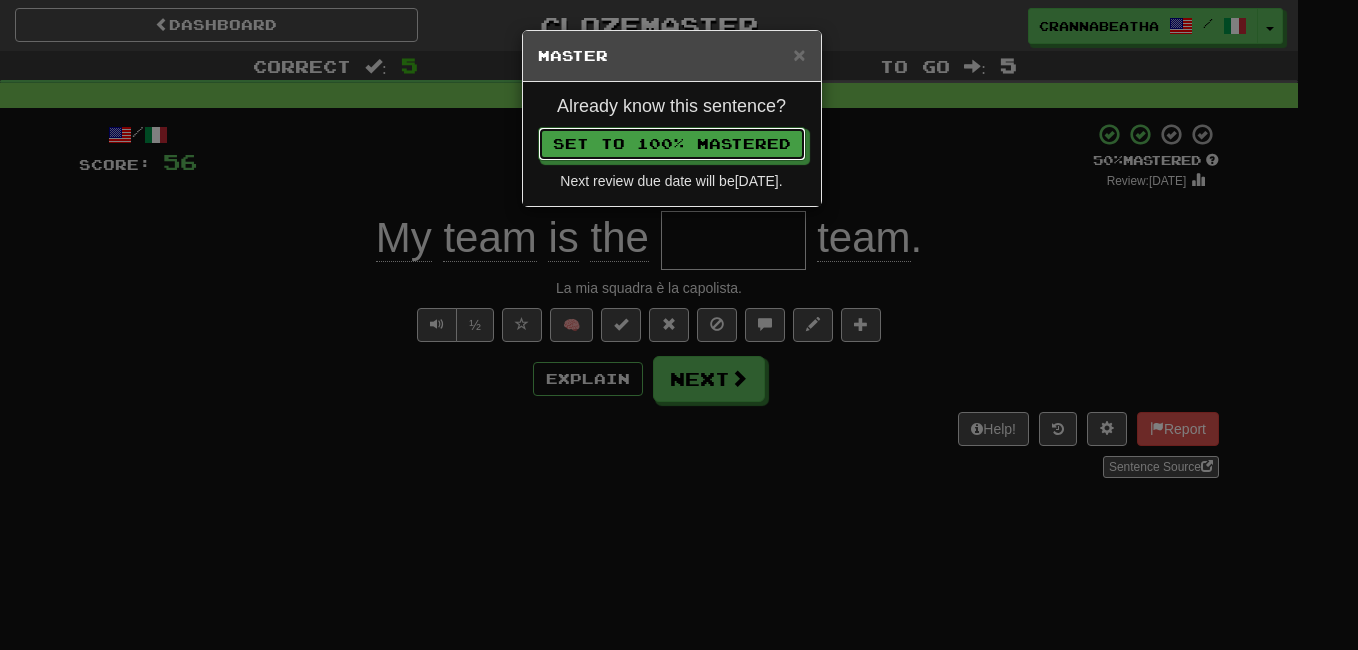 click on "Set to 100% Mastered" at bounding box center [672, 144] 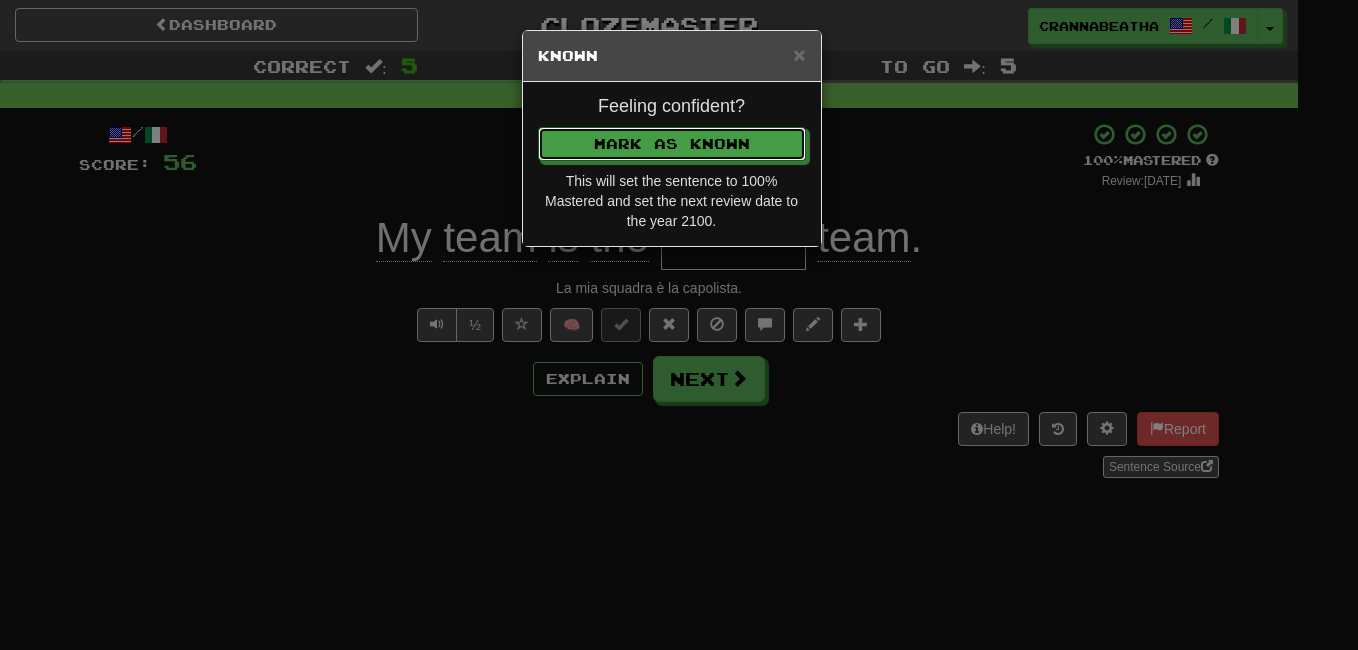 click on "Mark as Known" at bounding box center [672, 144] 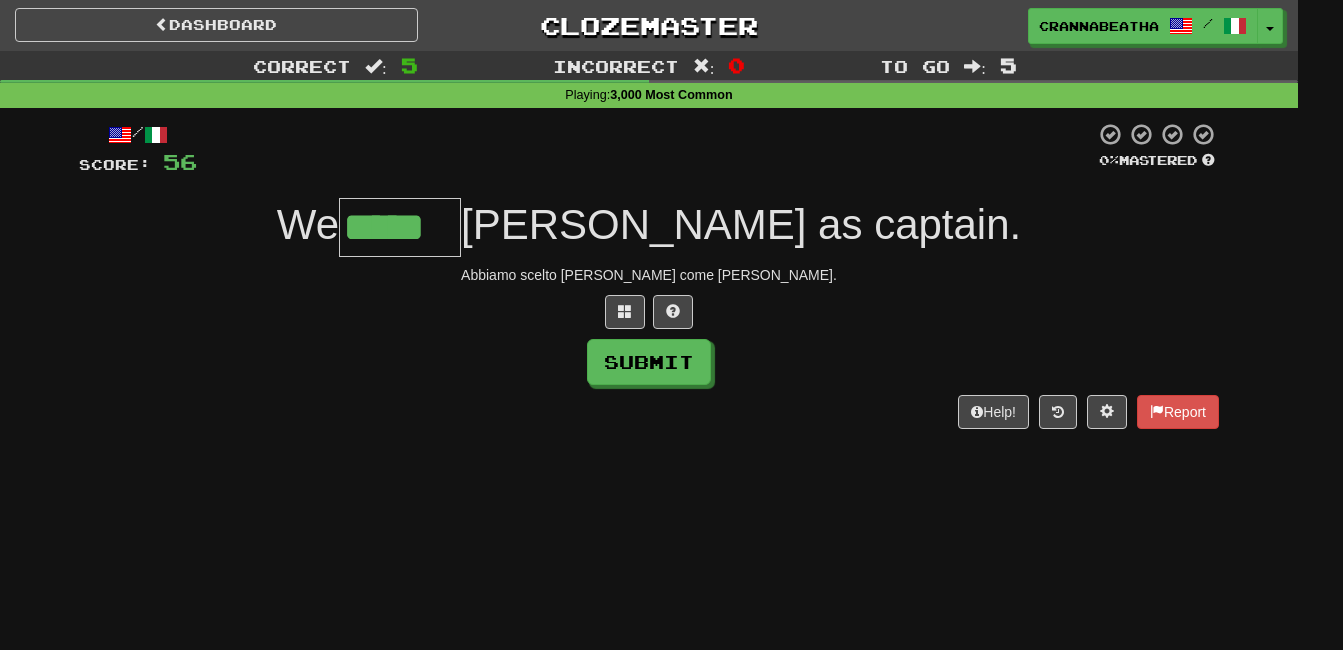type on "*****" 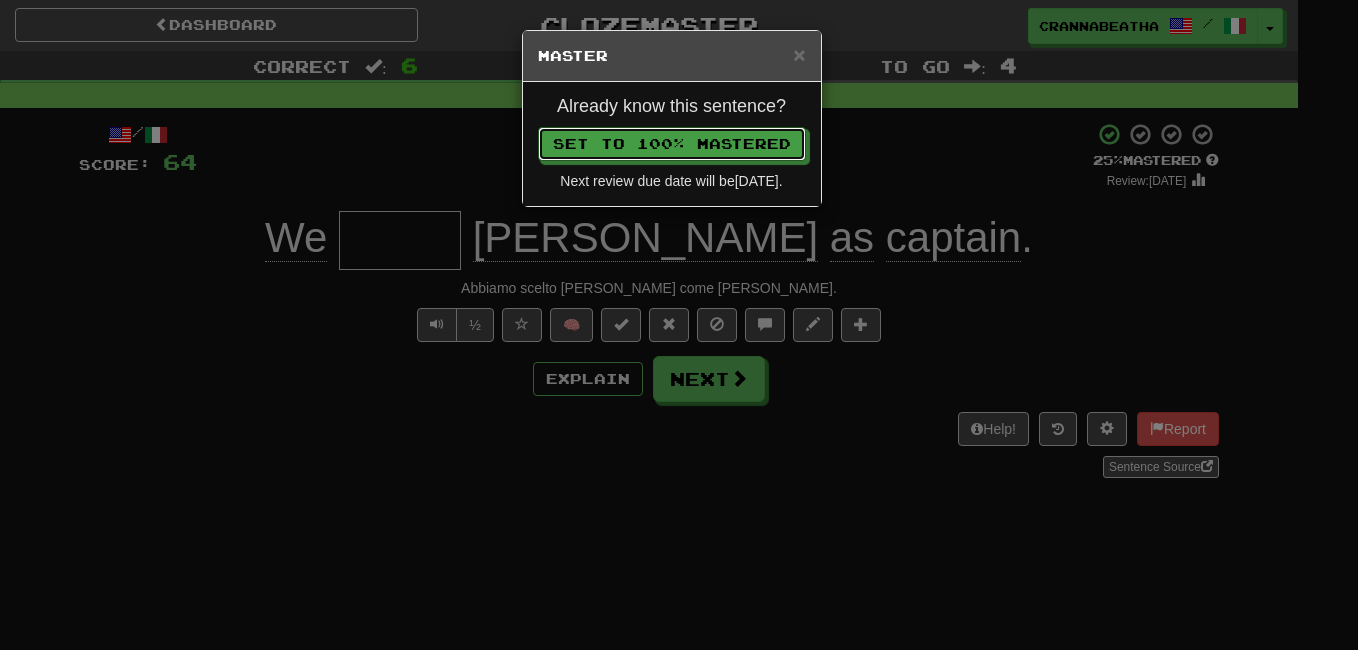 click on "Set to 100% Mastered" at bounding box center (672, 144) 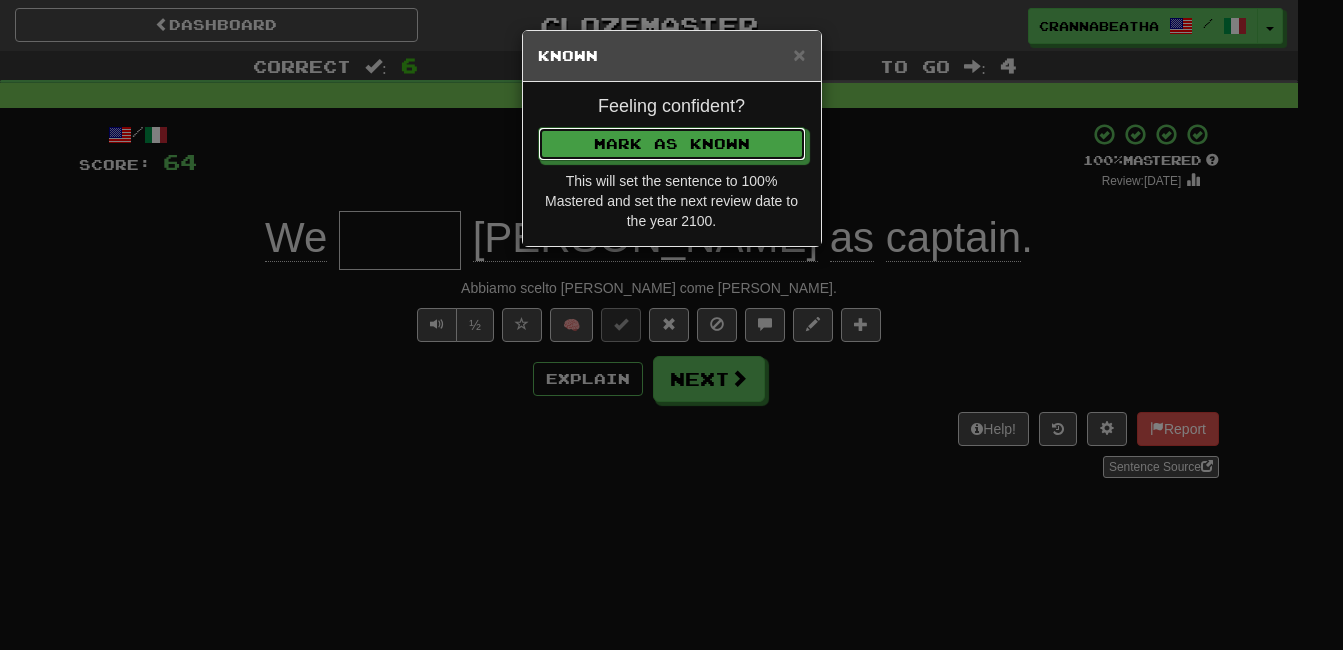 click on "Mark as Known" at bounding box center [672, 144] 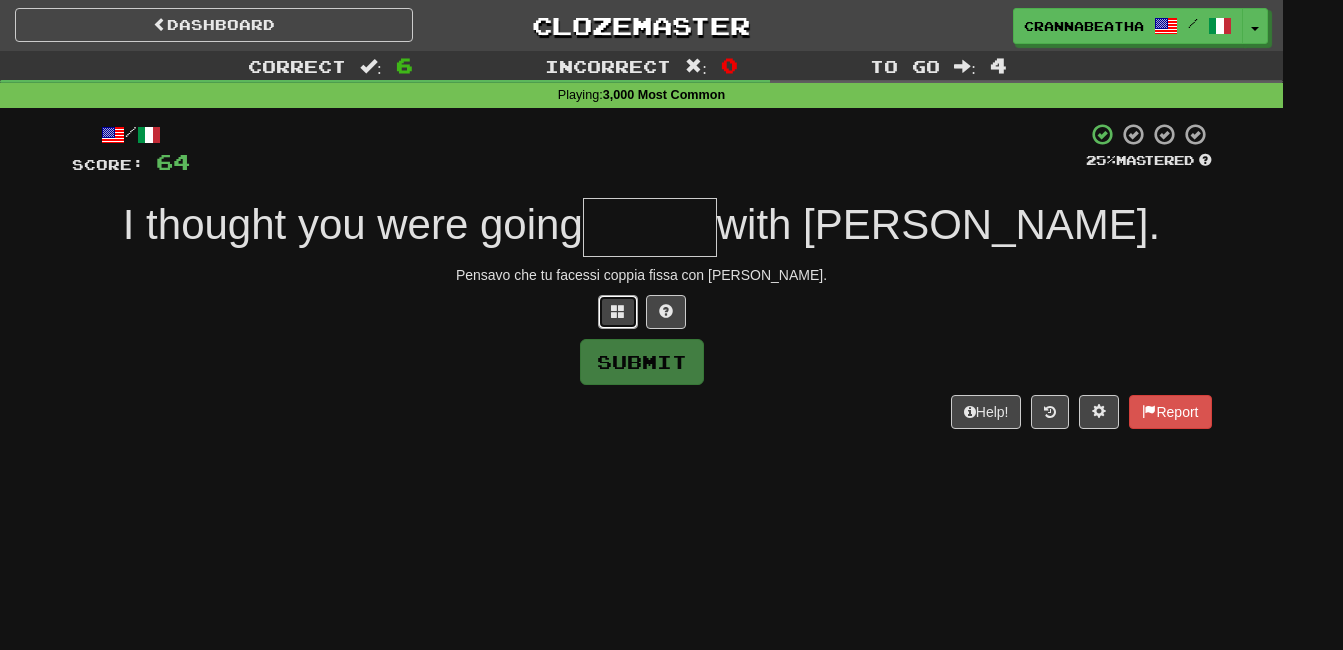 click at bounding box center (618, 311) 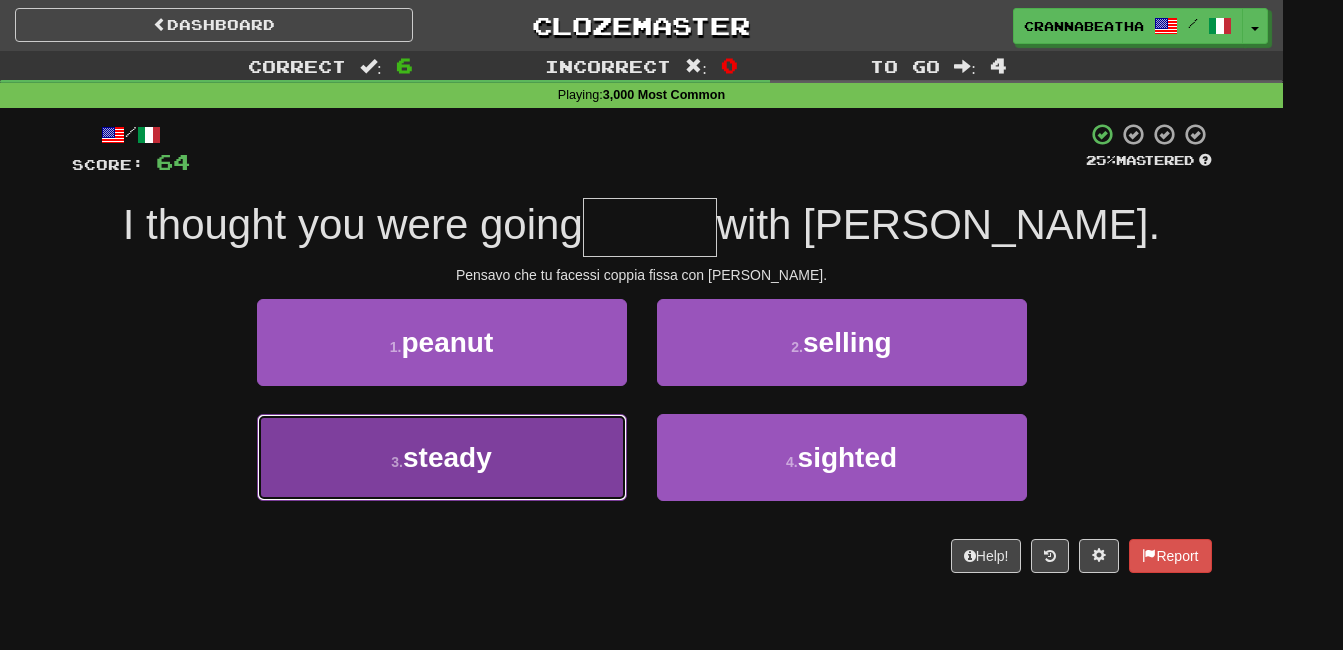 click on "3 .  steady" at bounding box center [442, 457] 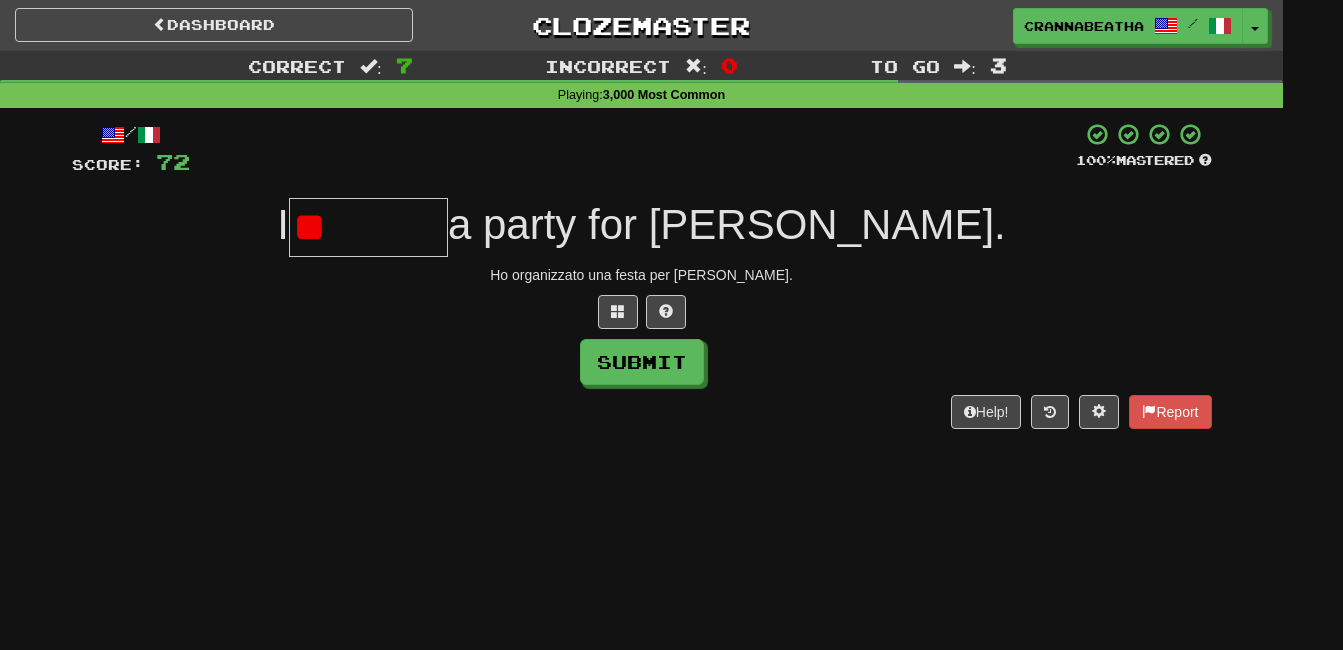 type on "*" 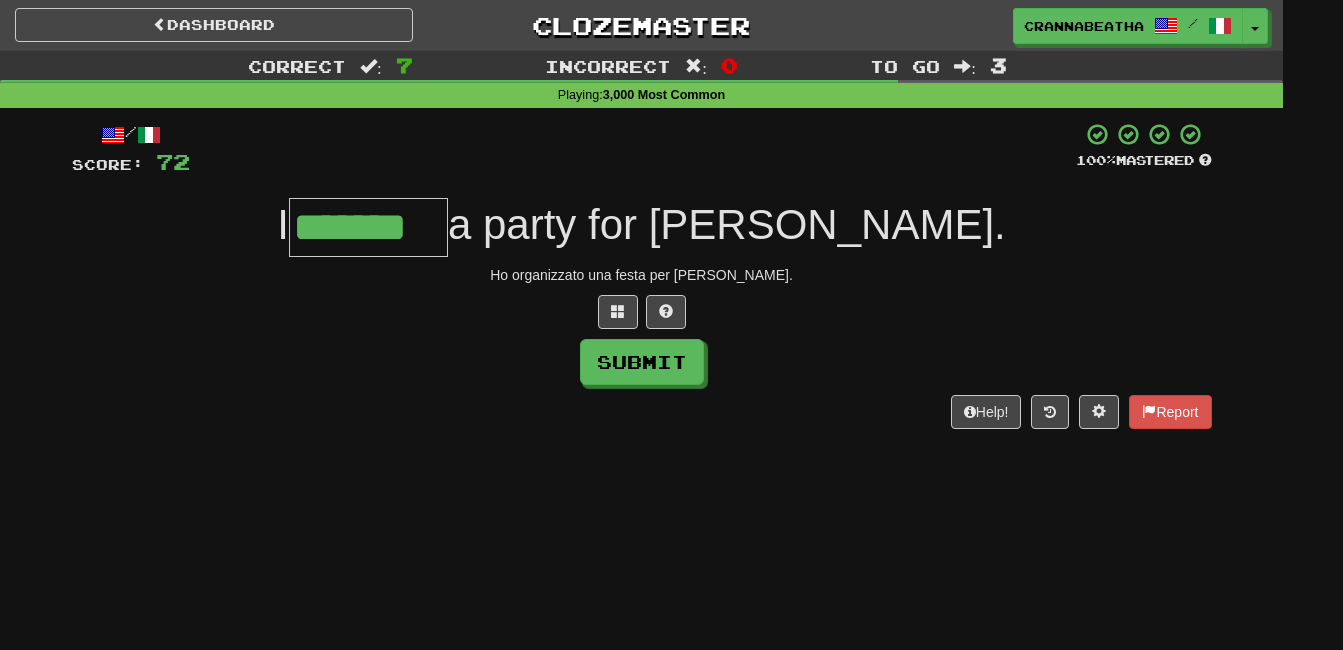 type on "*******" 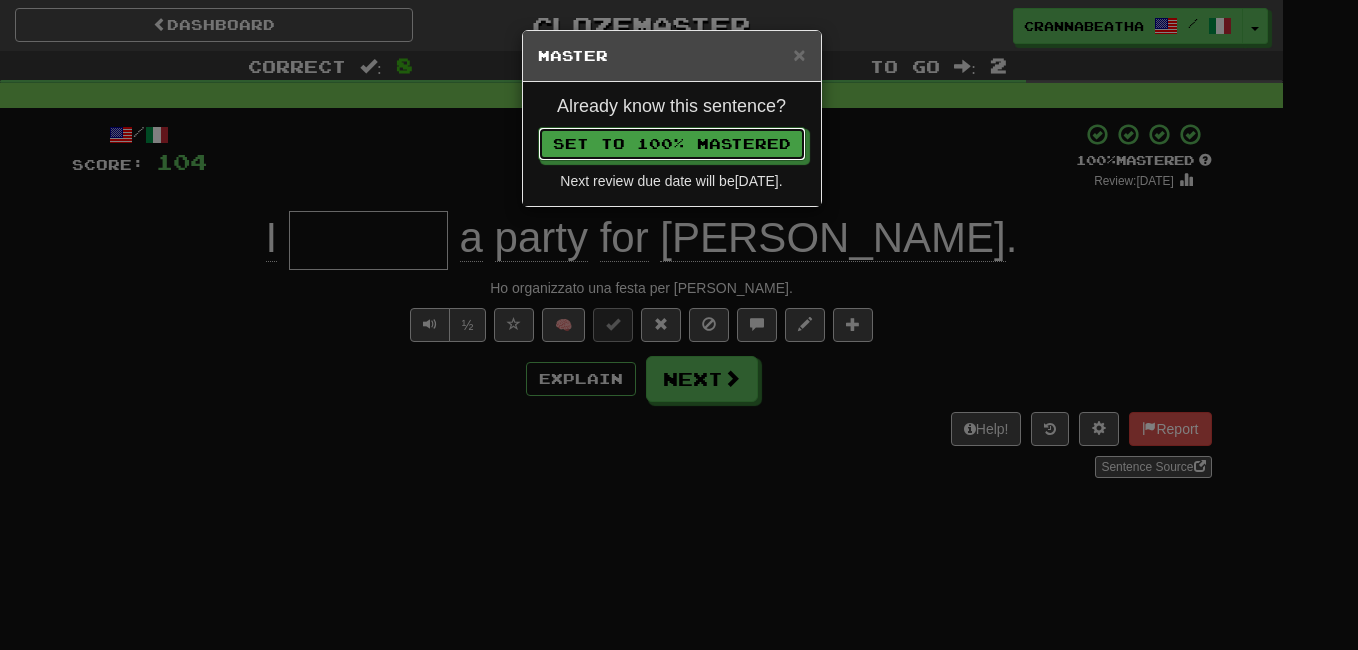 click on "Set to 100% Mastered" at bounding box center (672, 144) 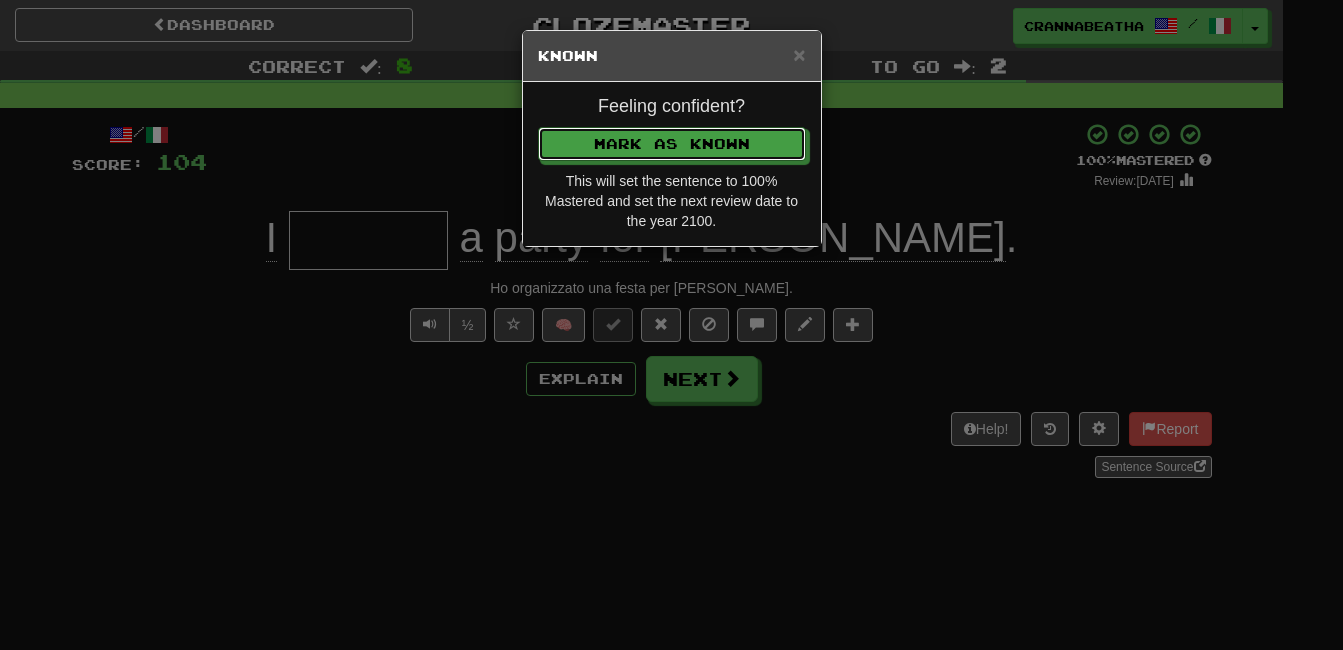 click on "Mark as Known" at bounding box center (672, 144) 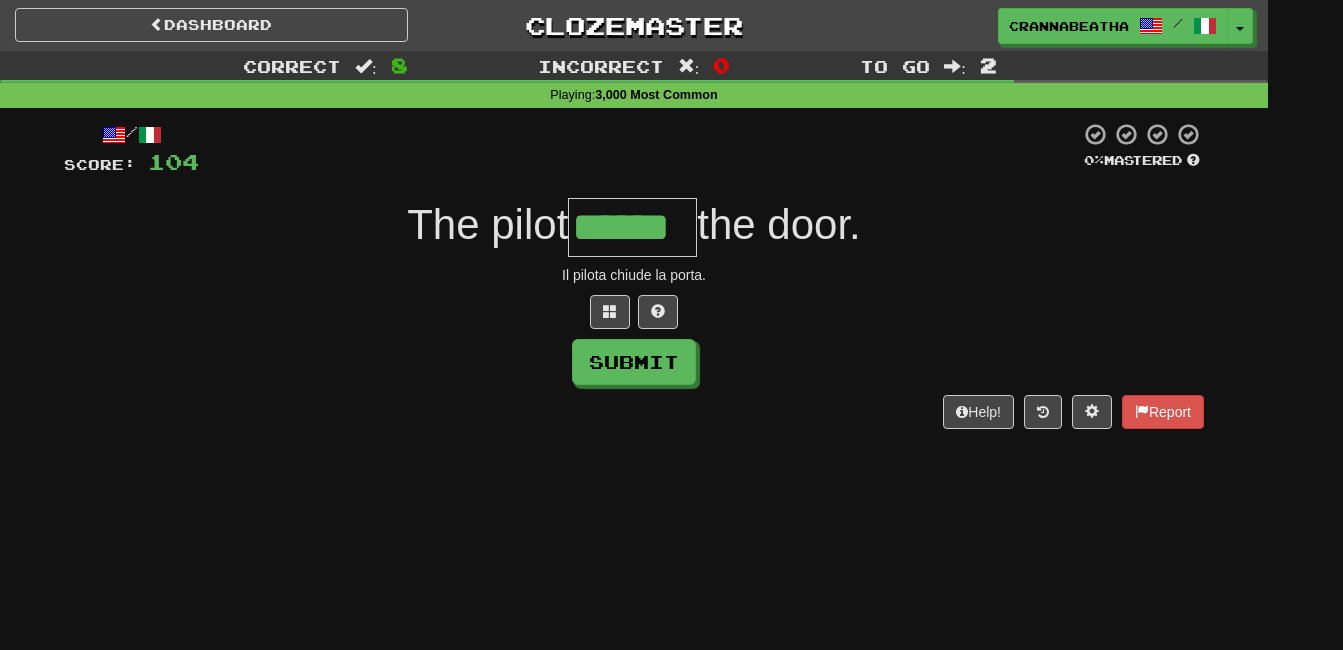 type on "******" 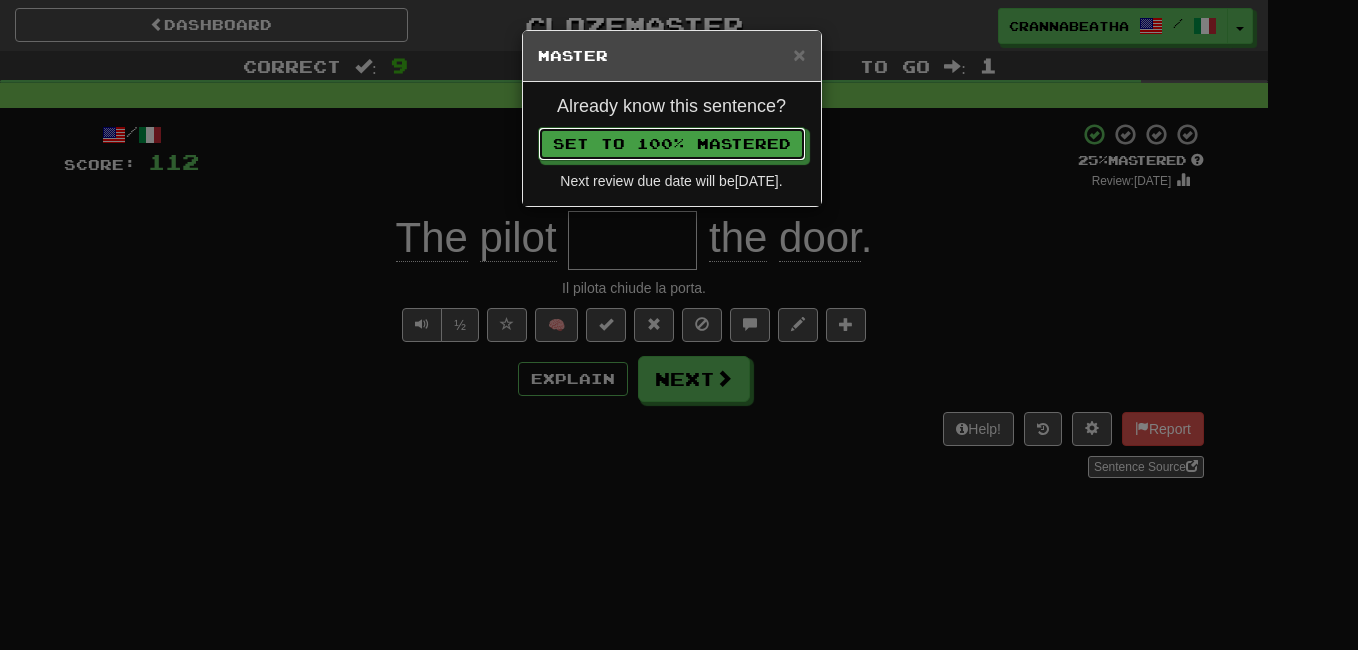 click on "Set to 100% Mastered" at bounding box center [672, 144] 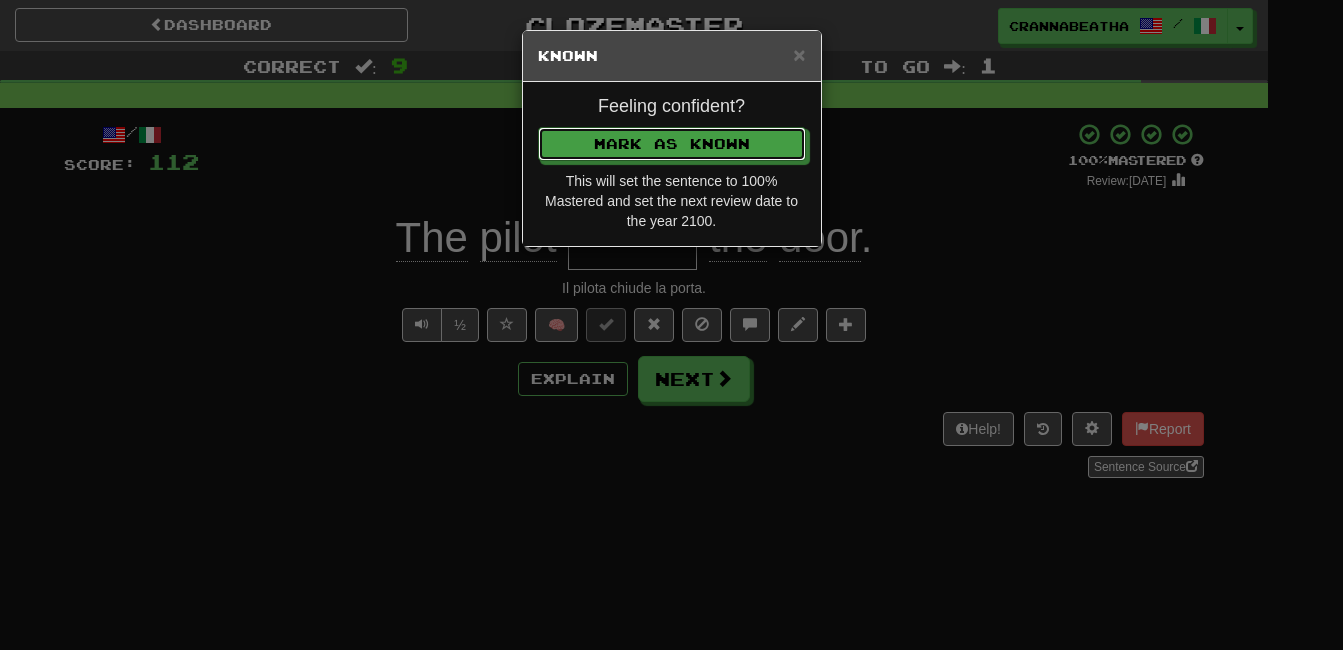 click on "Mark as Known" at bounding box center (672, 144) 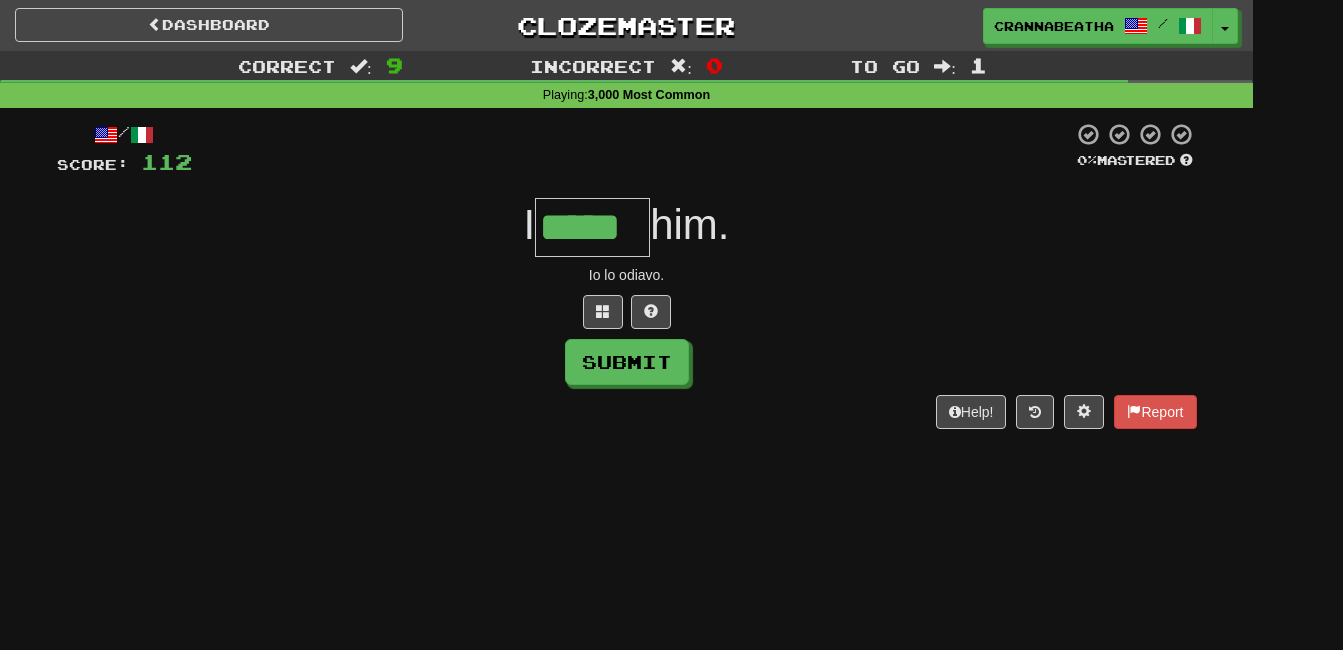 type on "*****" 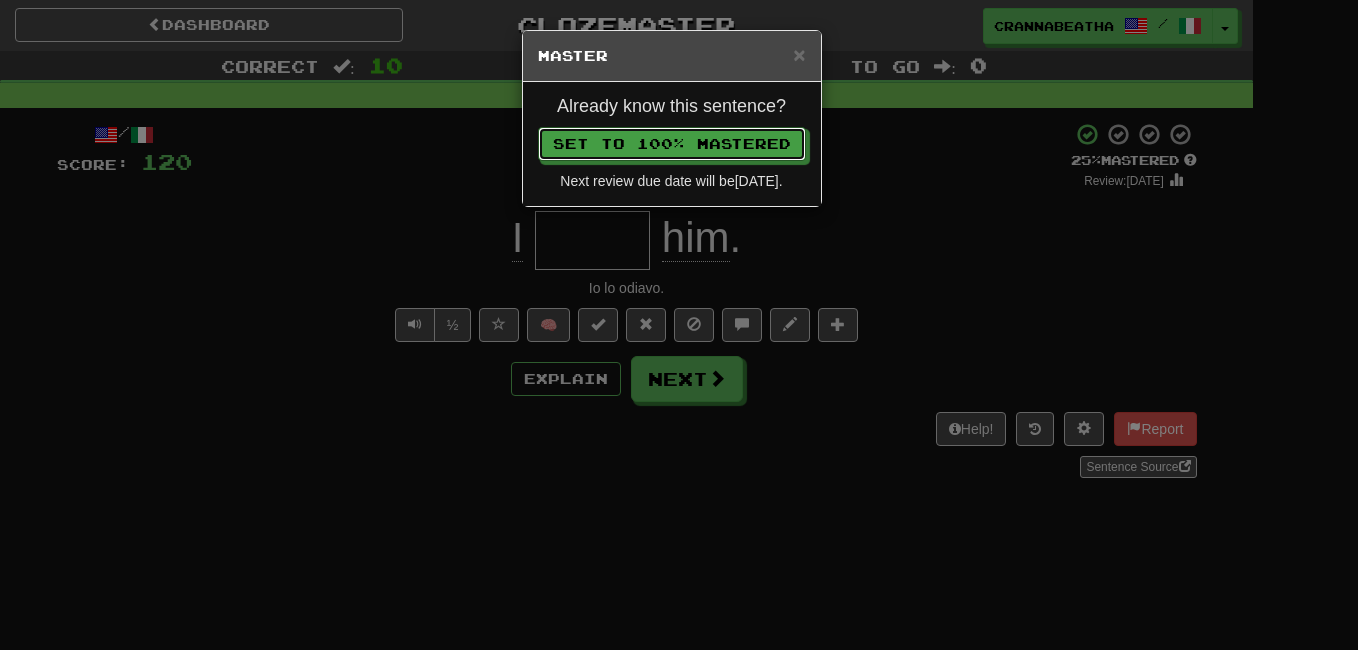click on "Set to 100% Mastered" at bounding box center (672, 144) 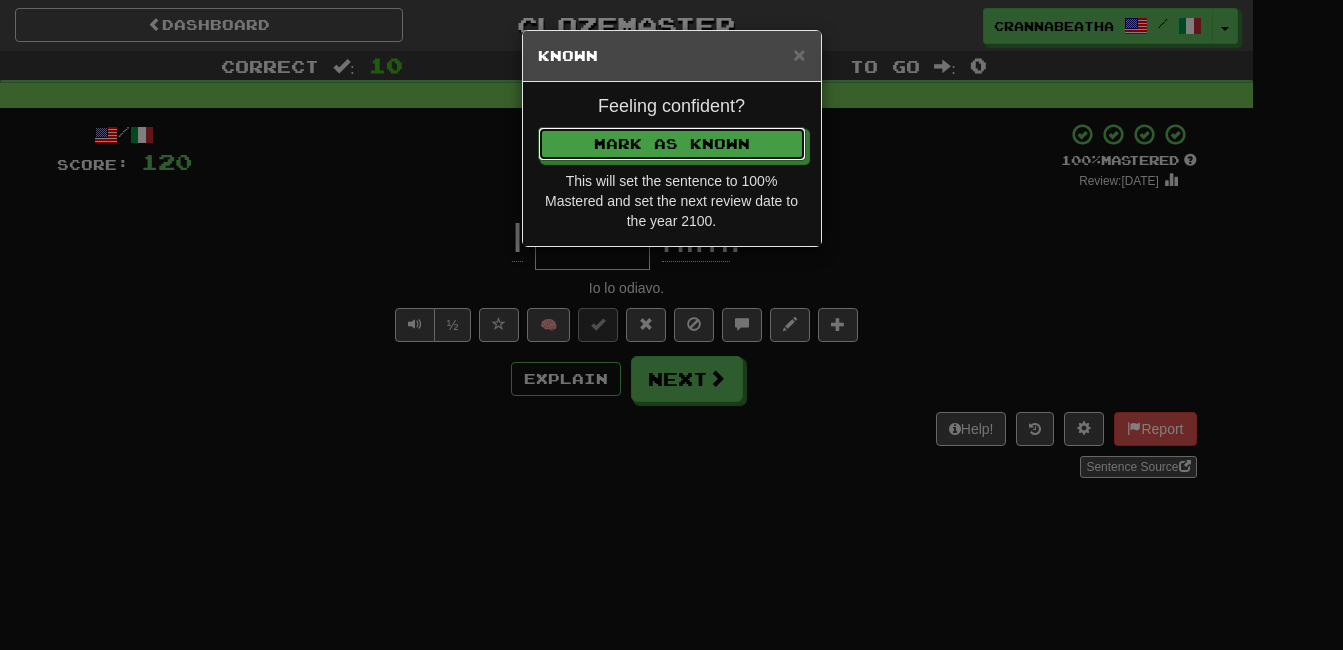 click on "Mark as Known" at bounding box center [672, 144] 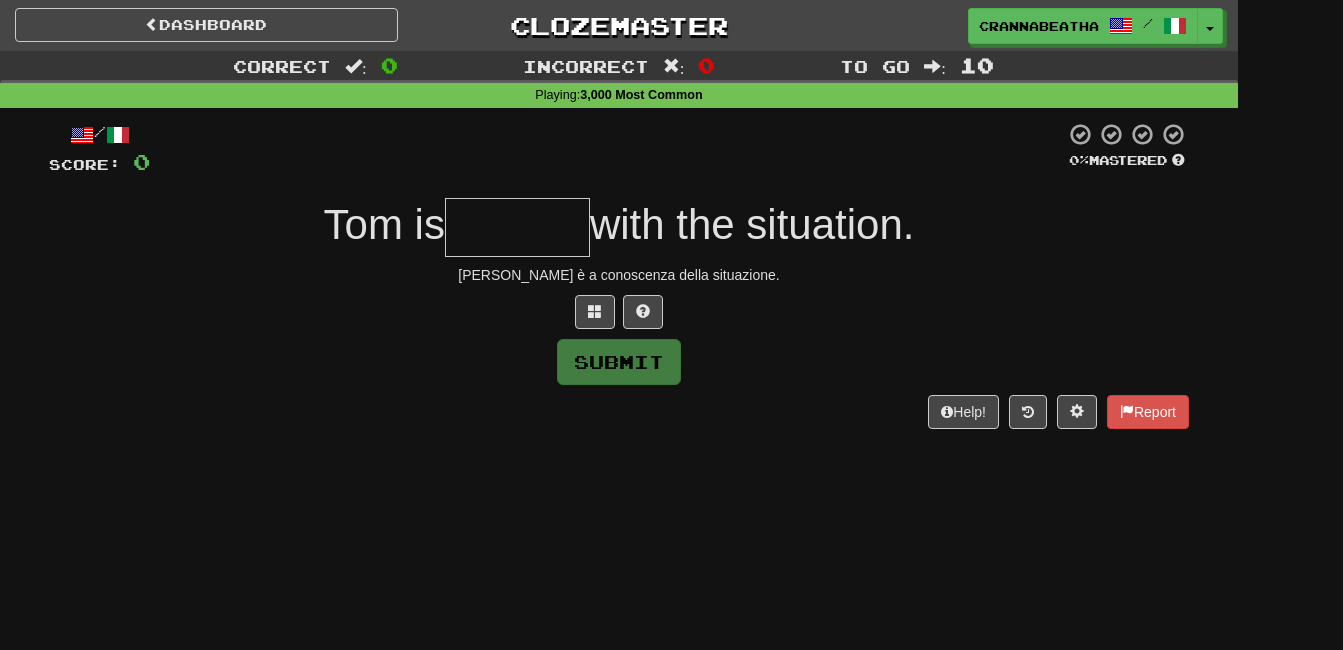click at bounding box center [517, 227] 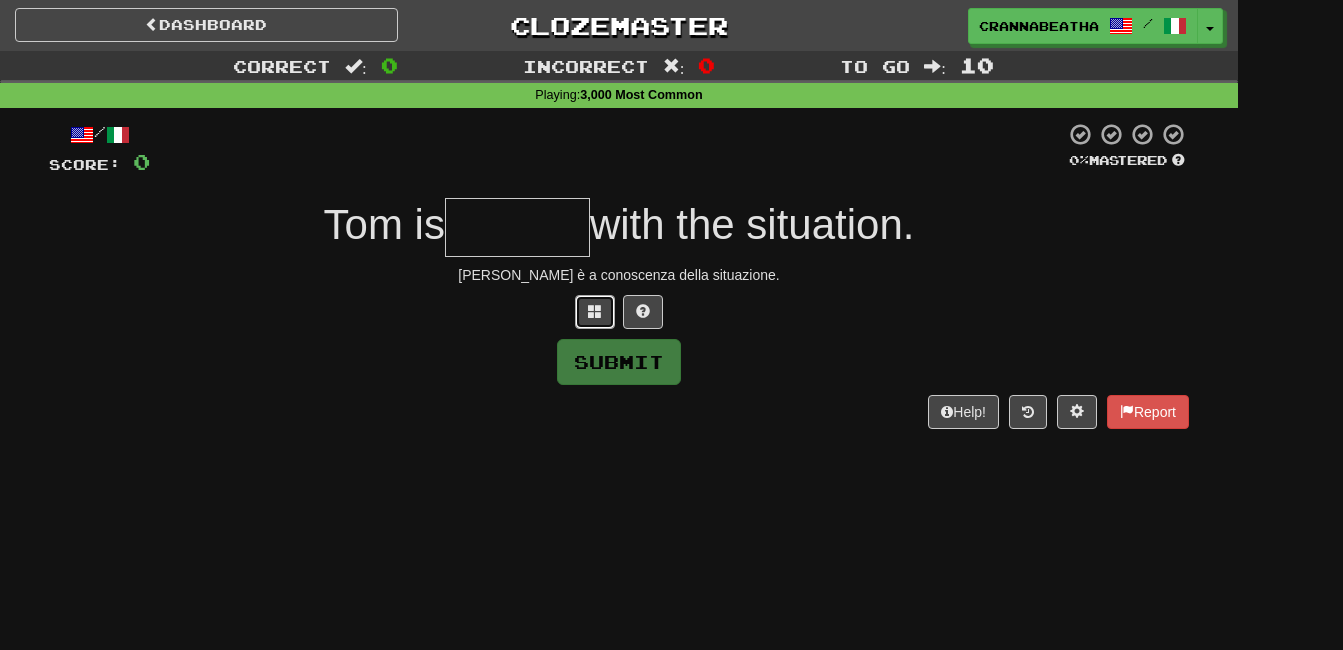 click at bounding box center [595, 311] 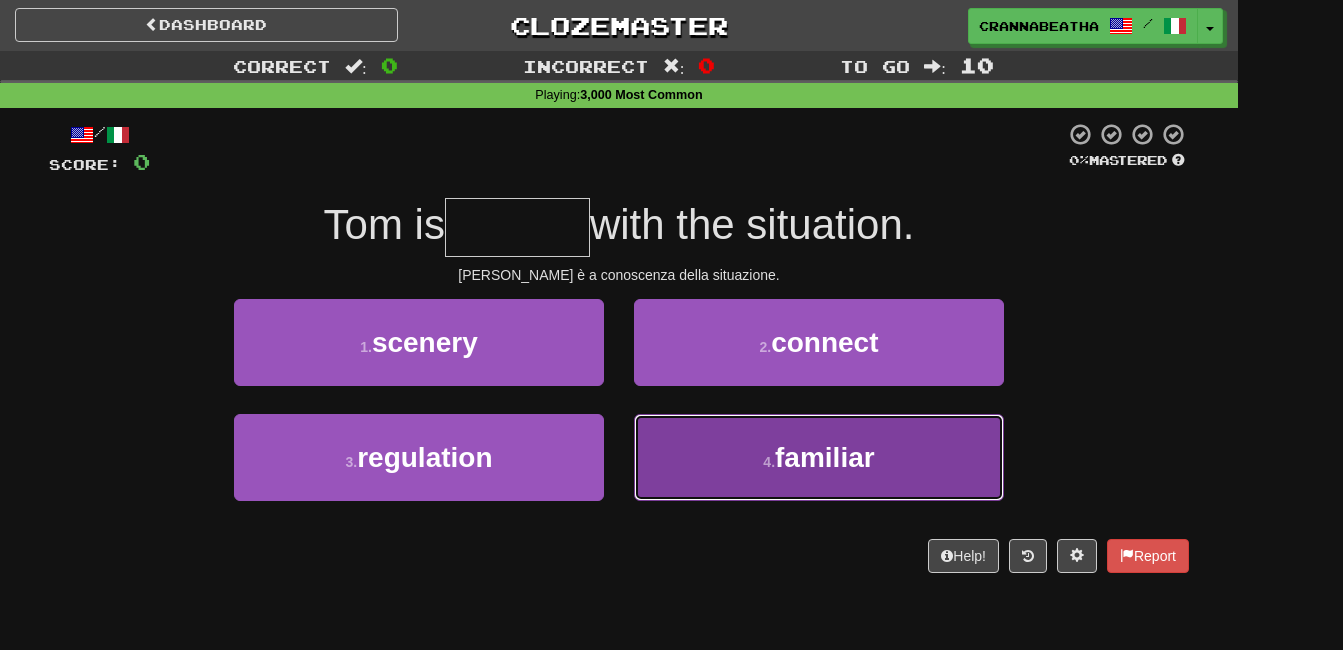 click on "4 .  familiar" at bounding box center (819, 457) 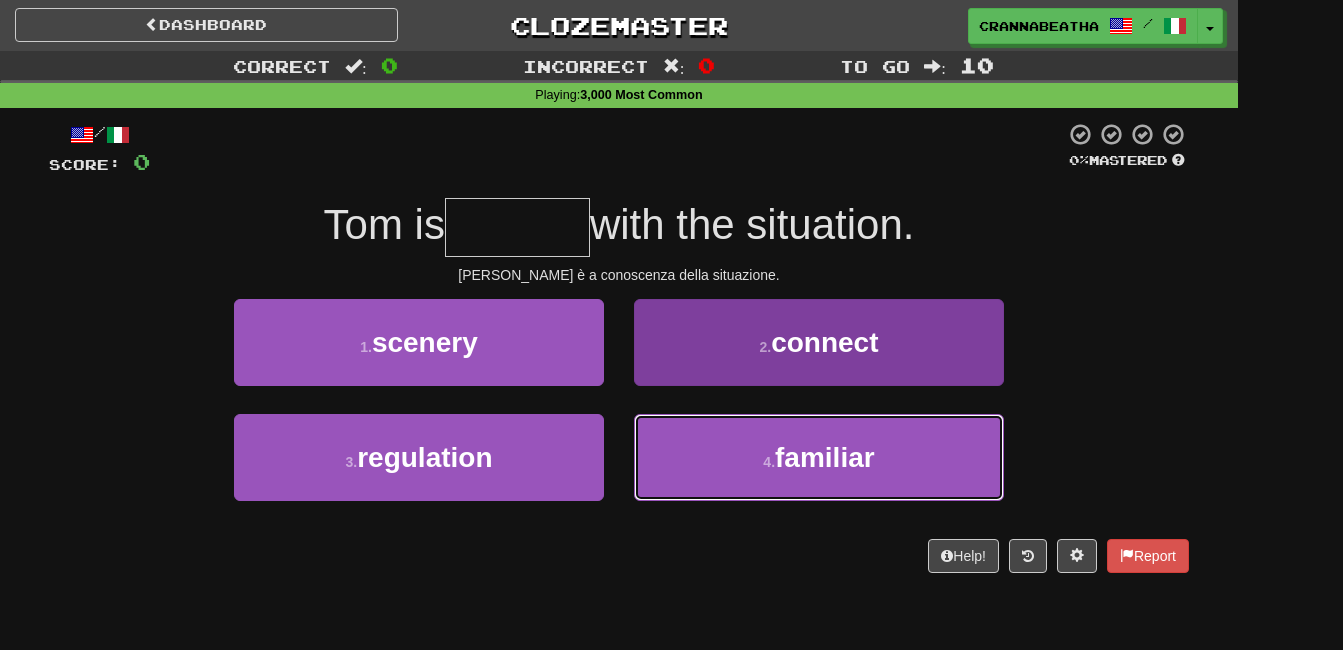 type on "********" 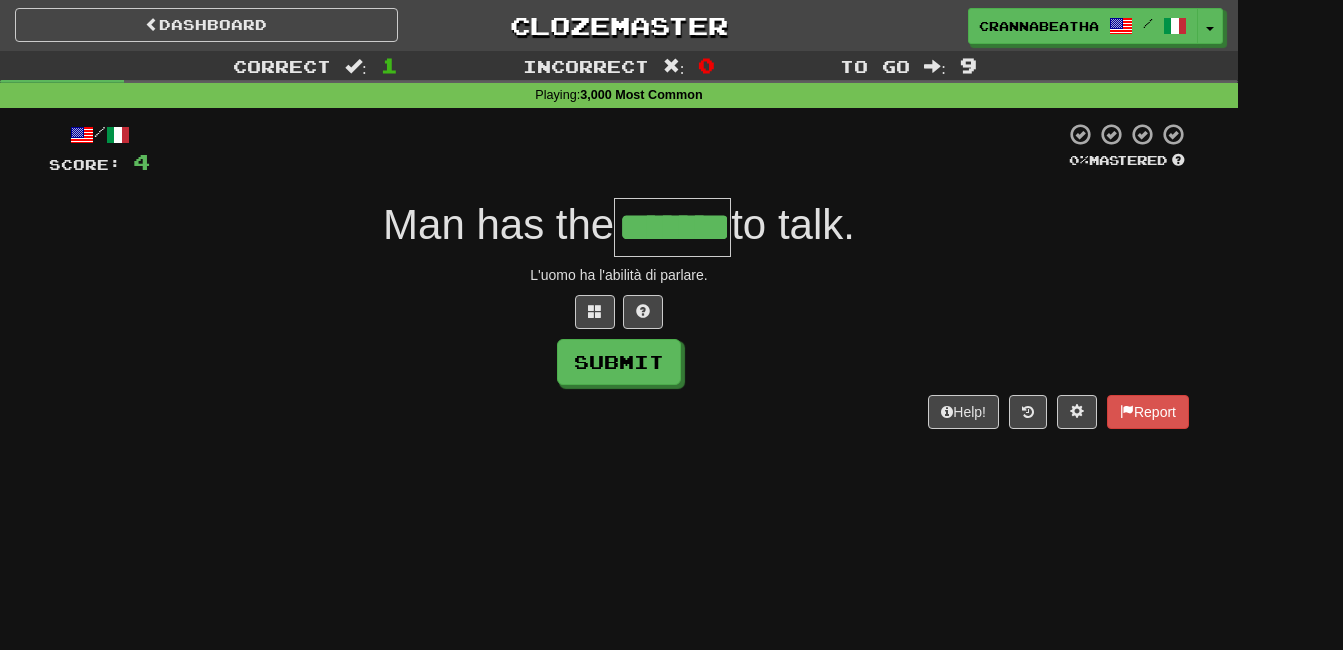 type on "*******" 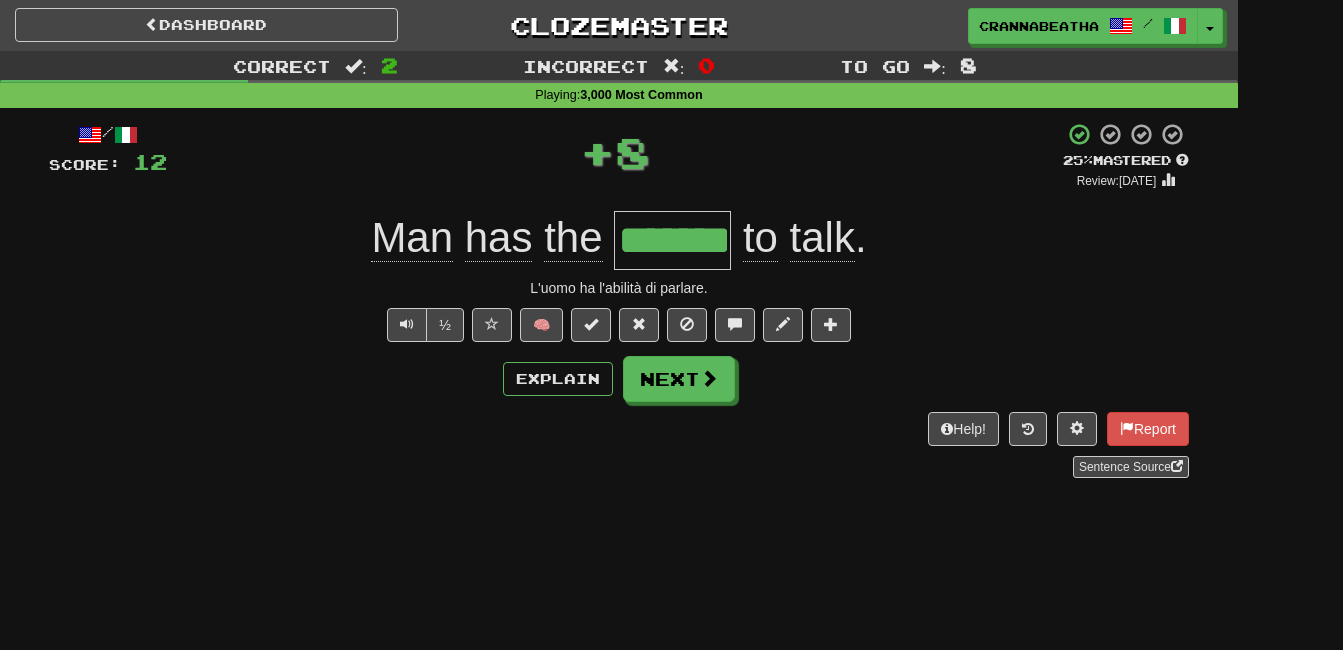 type 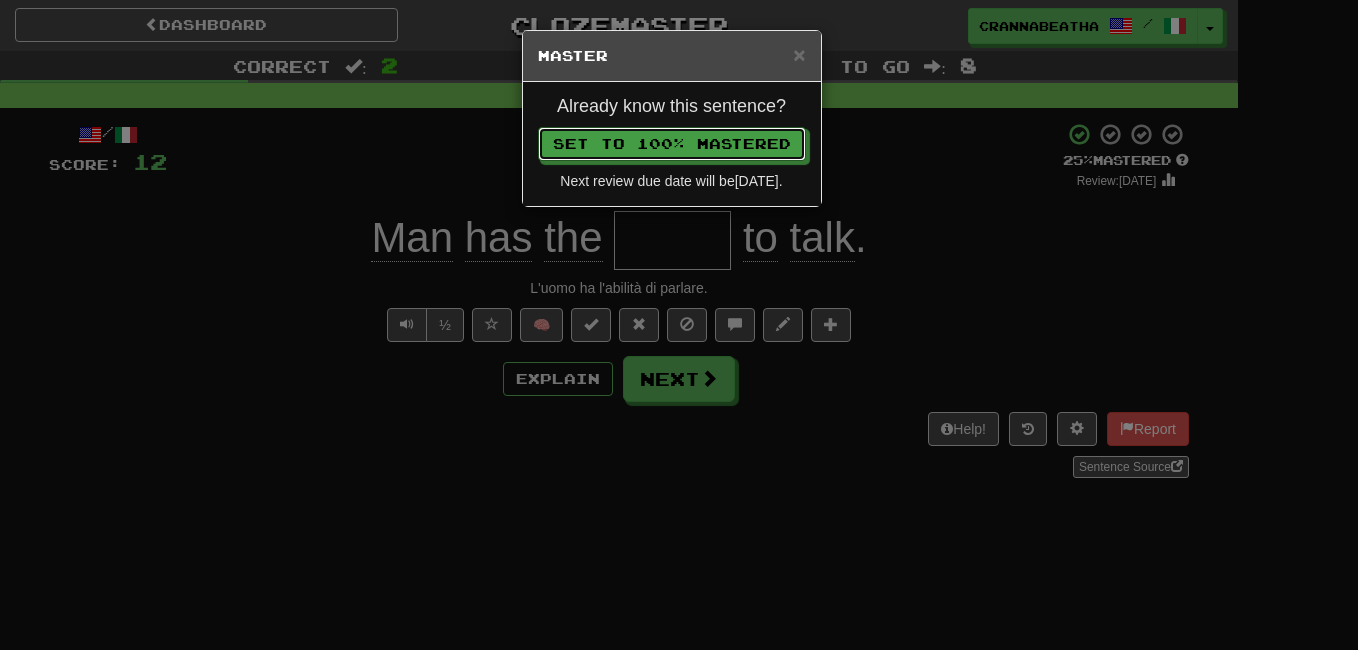 type 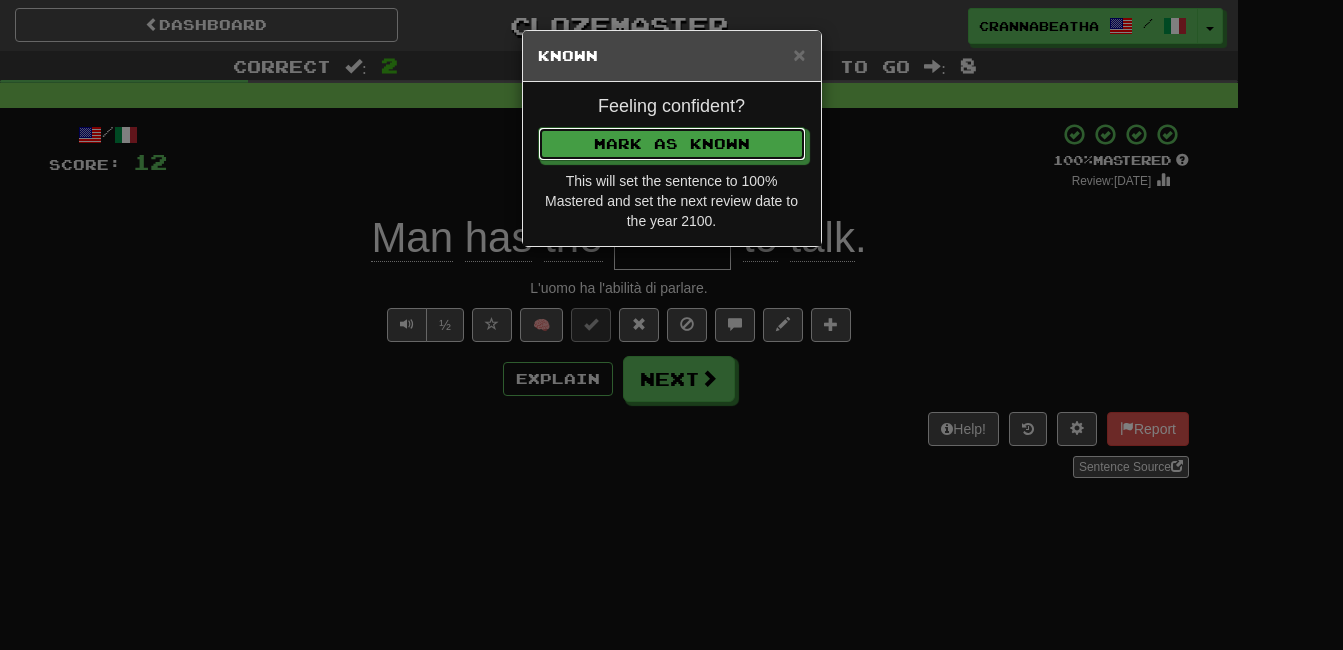 type 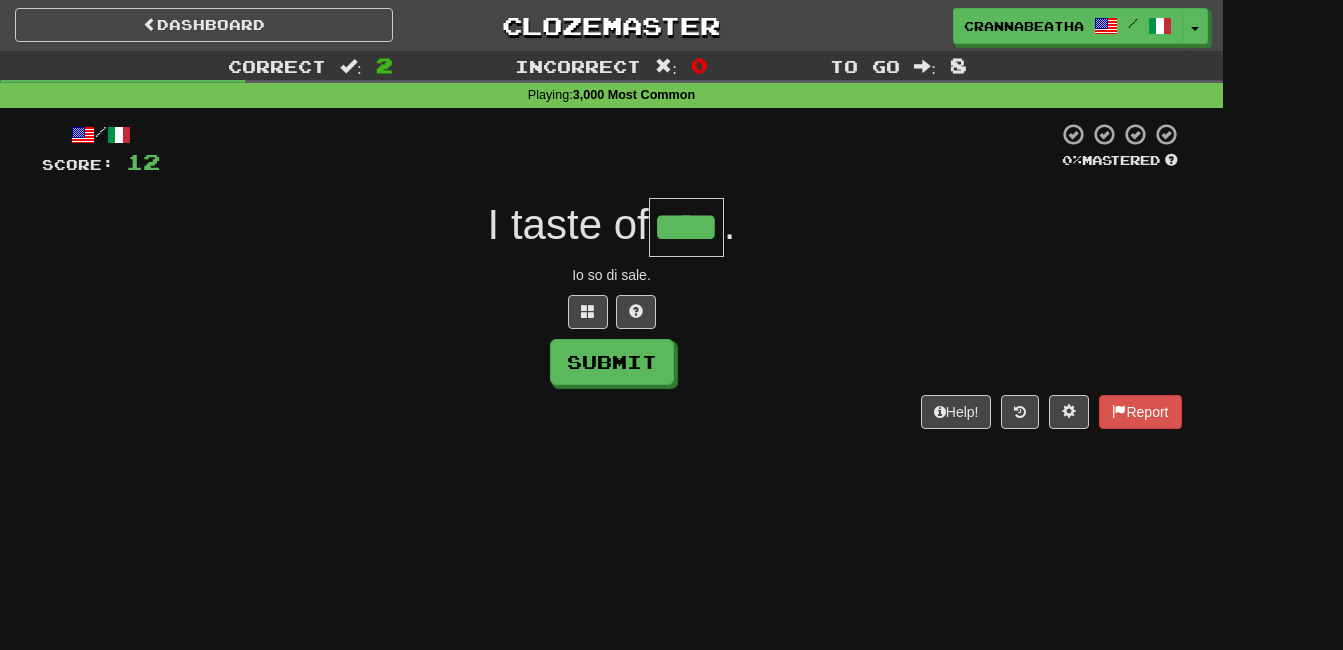 type on "****" 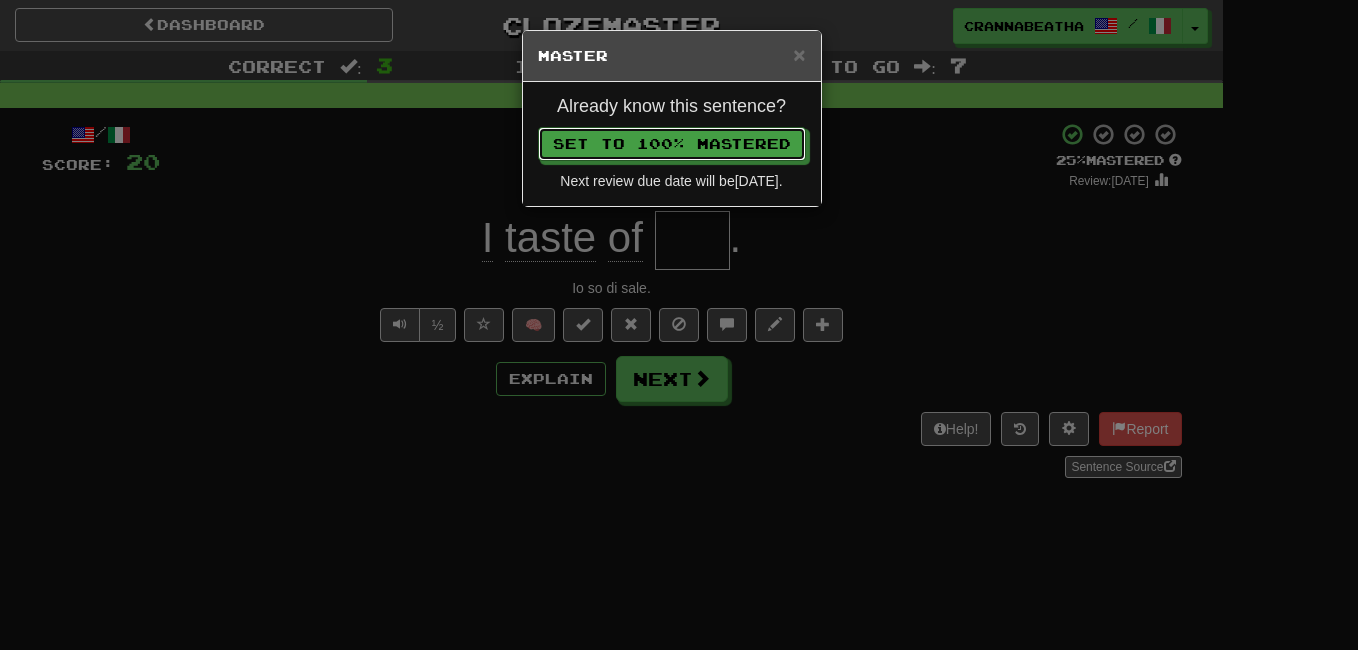 click on "Set to 100% Mastered" at bounding box center [672, 144] 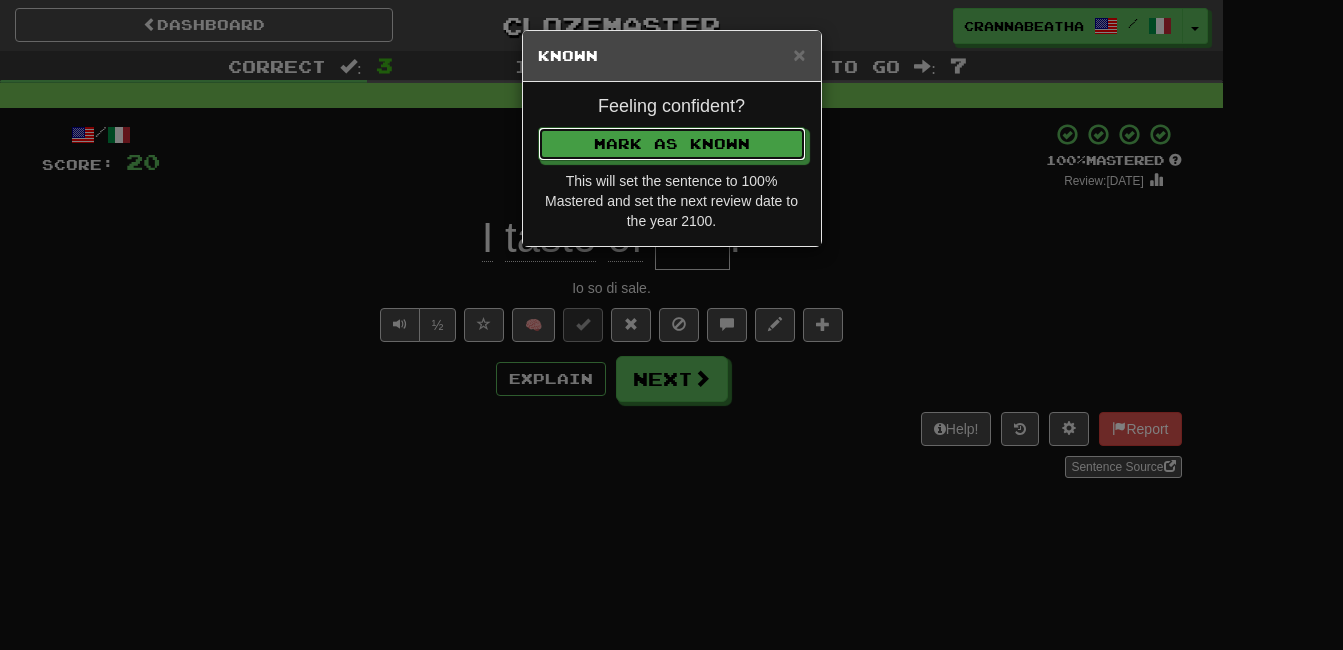 click on "Mark as Known" at bounding box center [672, 144] 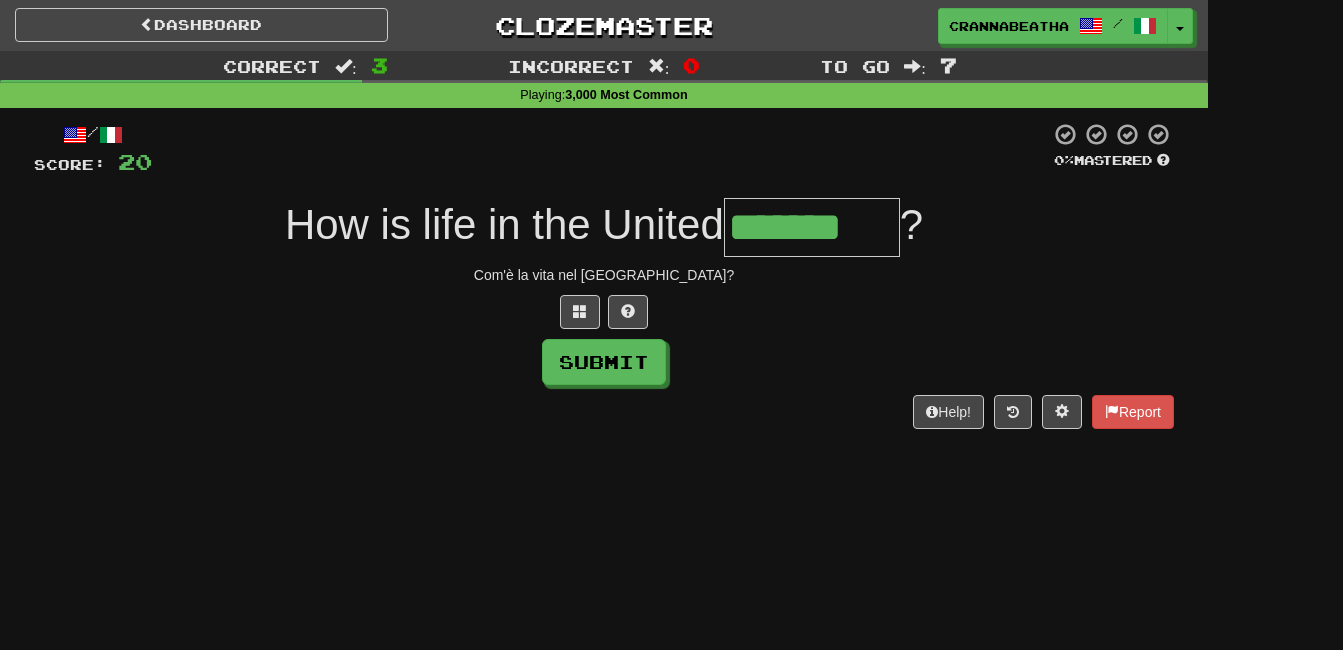 type on "*******" 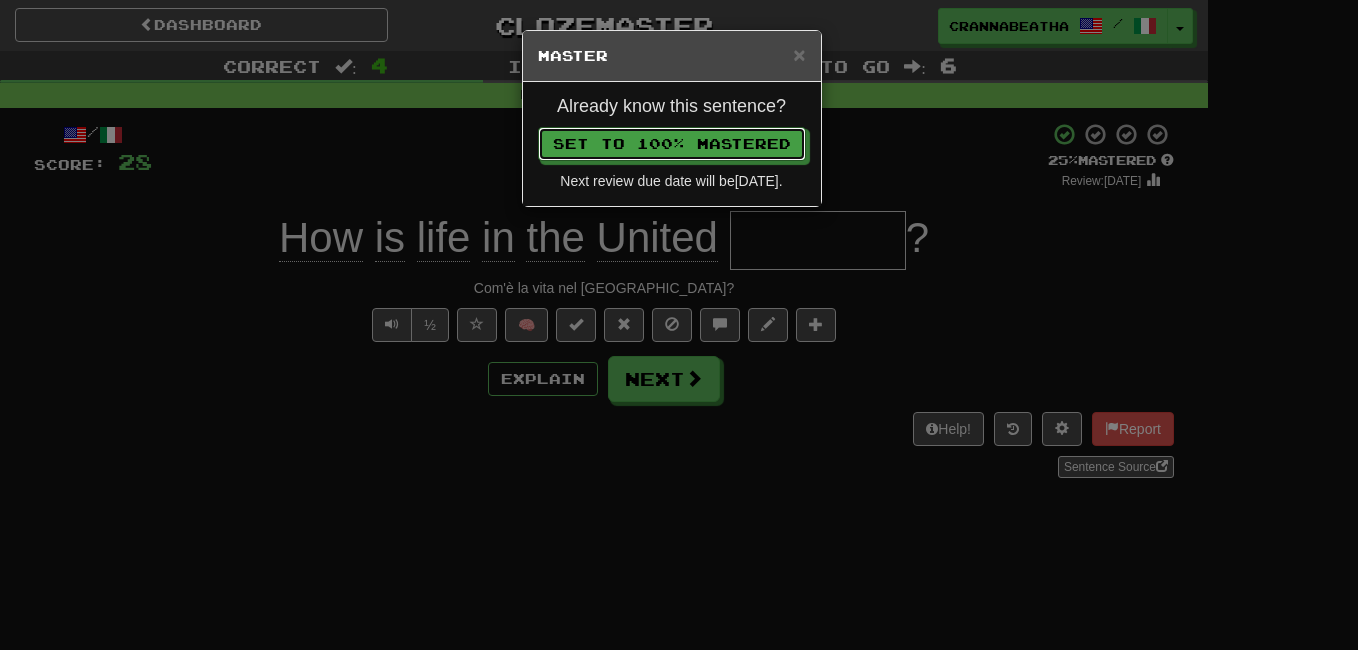 click on "Set to 100% Mastered" at bounding box center [672, 144] 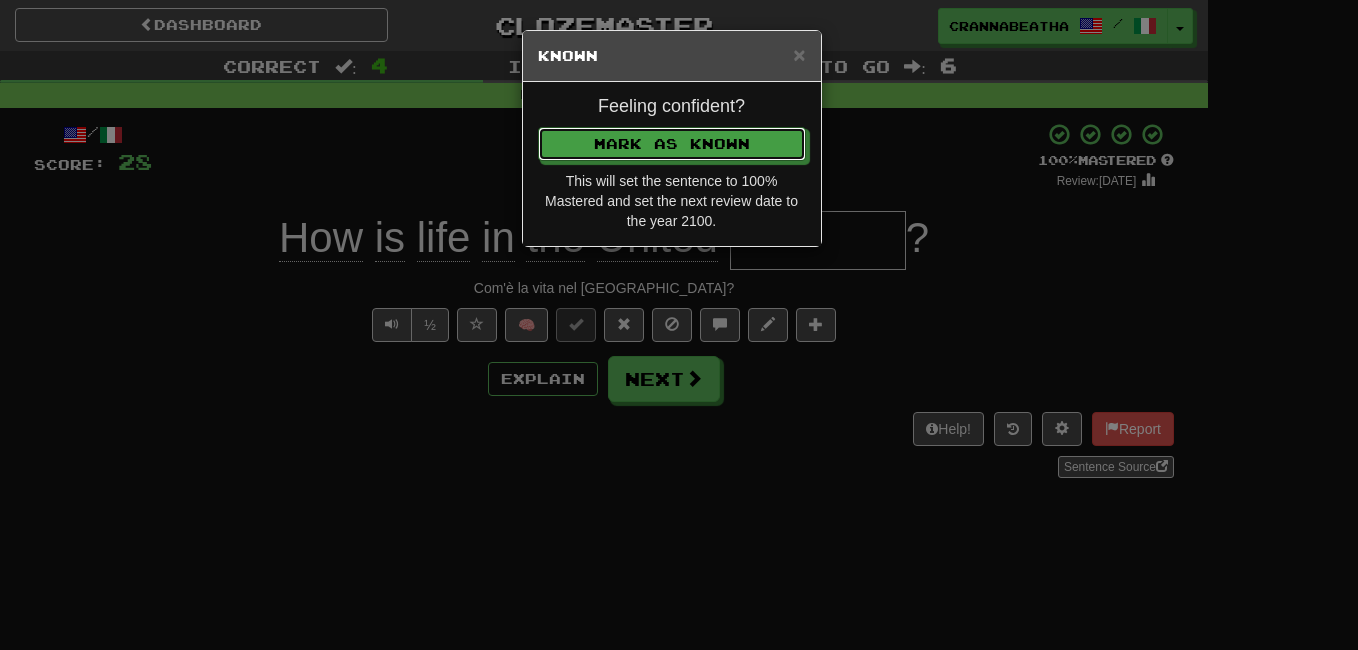 click on "Mark as Known" at bounding box center (672, 144) 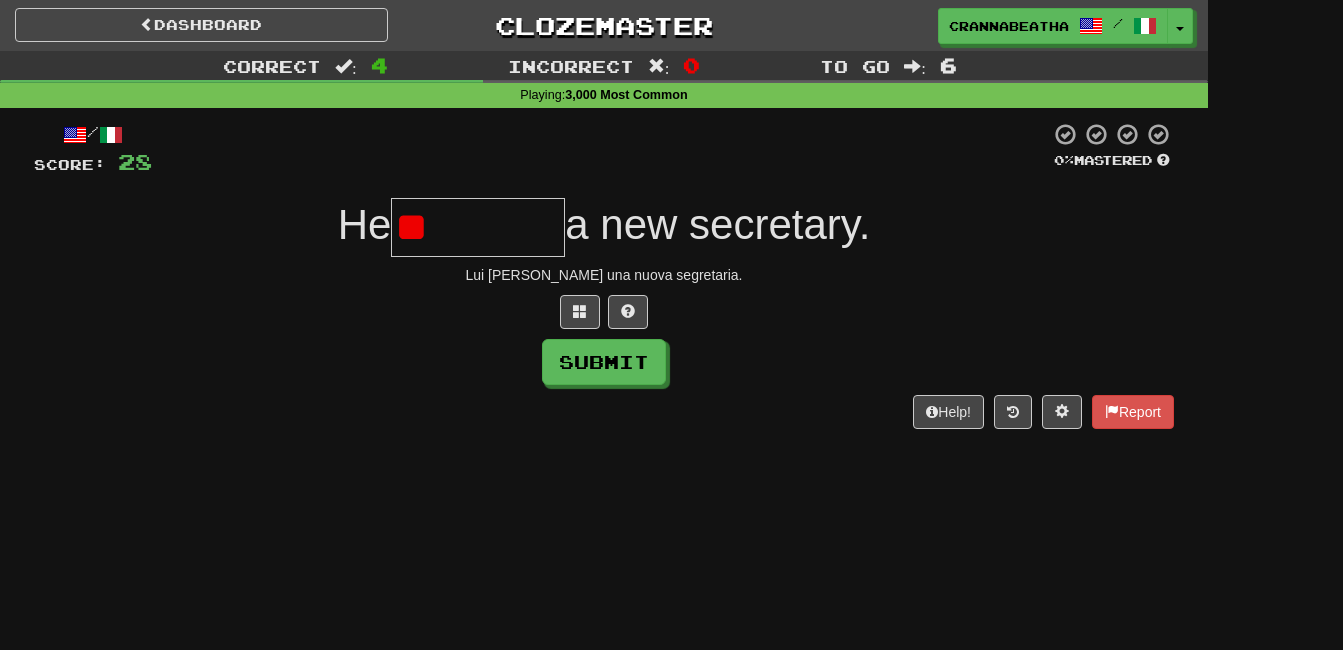 type on "*" 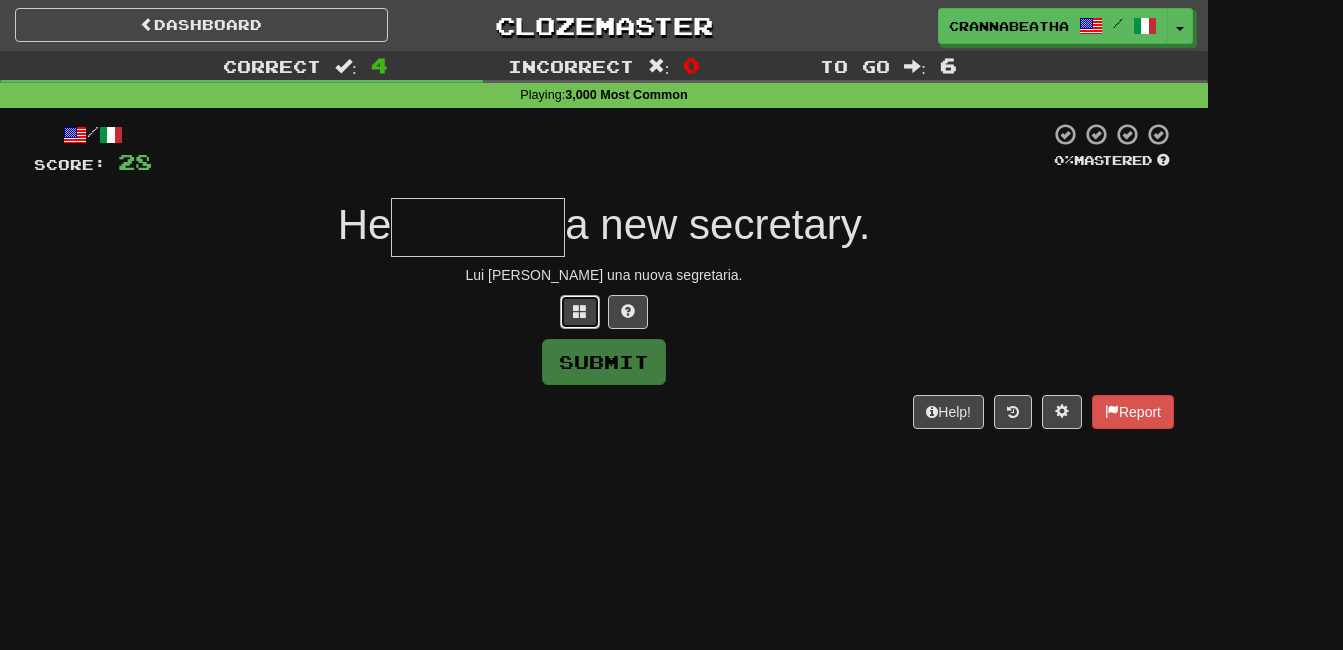 click at bounding box center [580, 312] 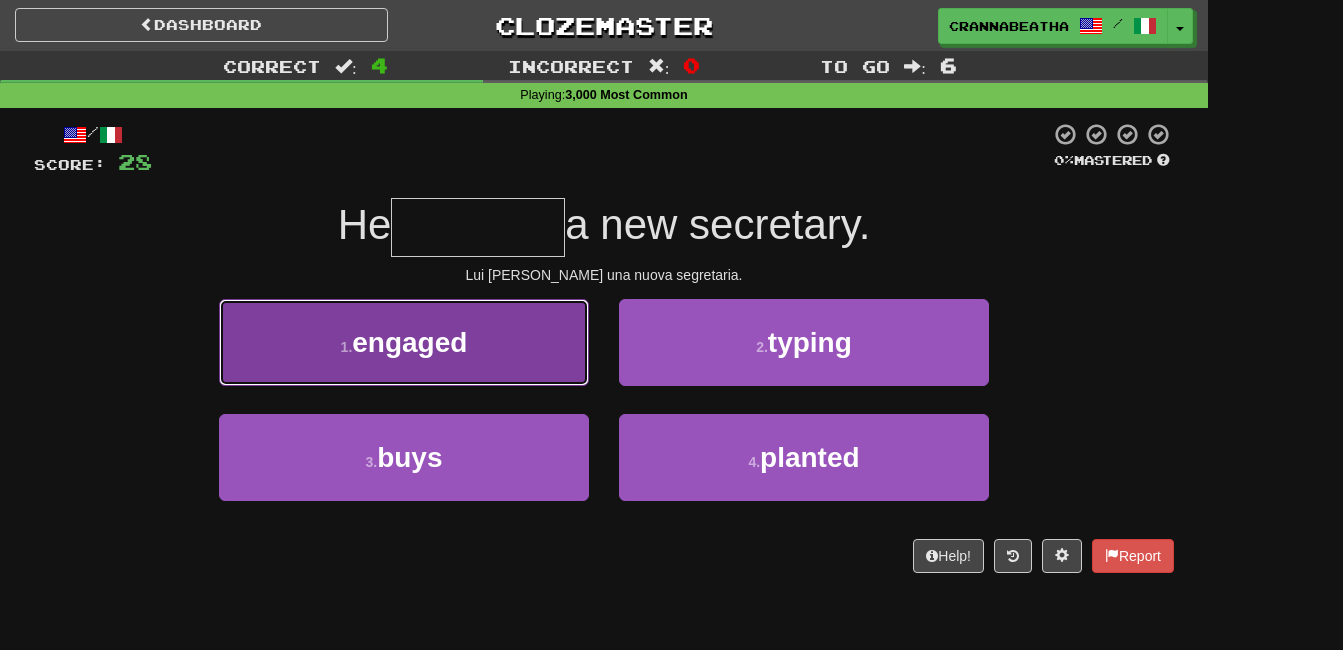 click on "1 .  engaged" at bounding box center [404, 342] 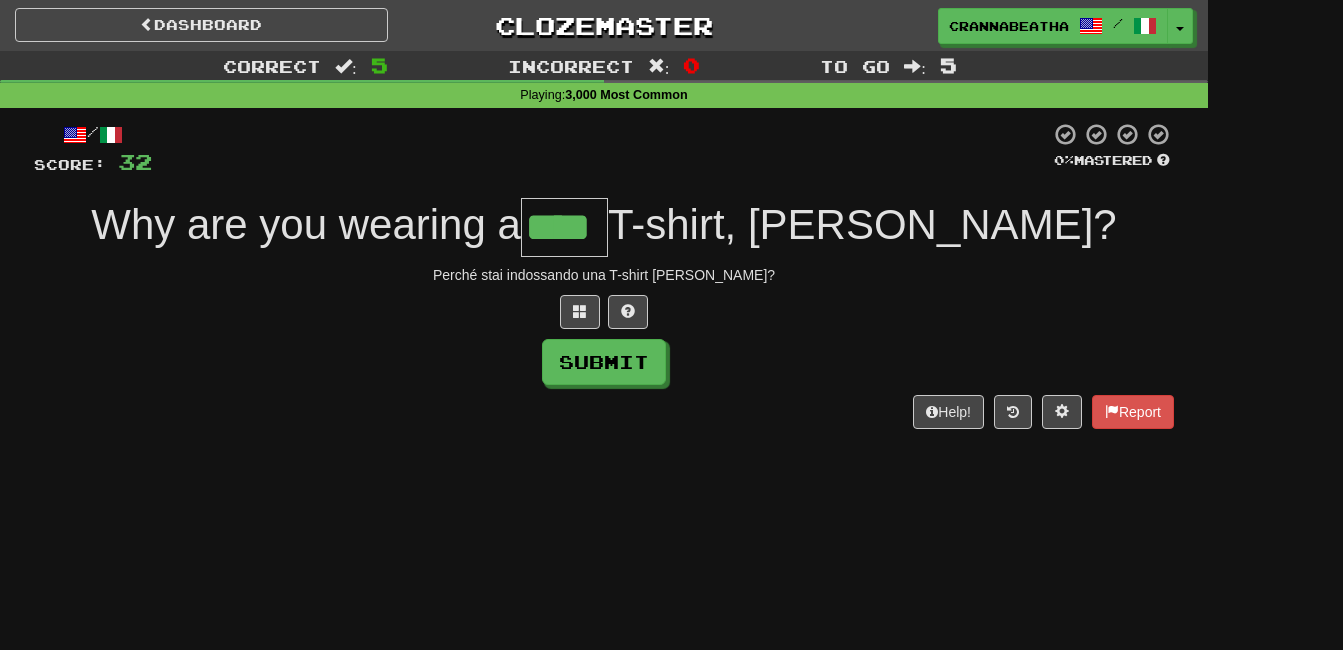 type on "****" 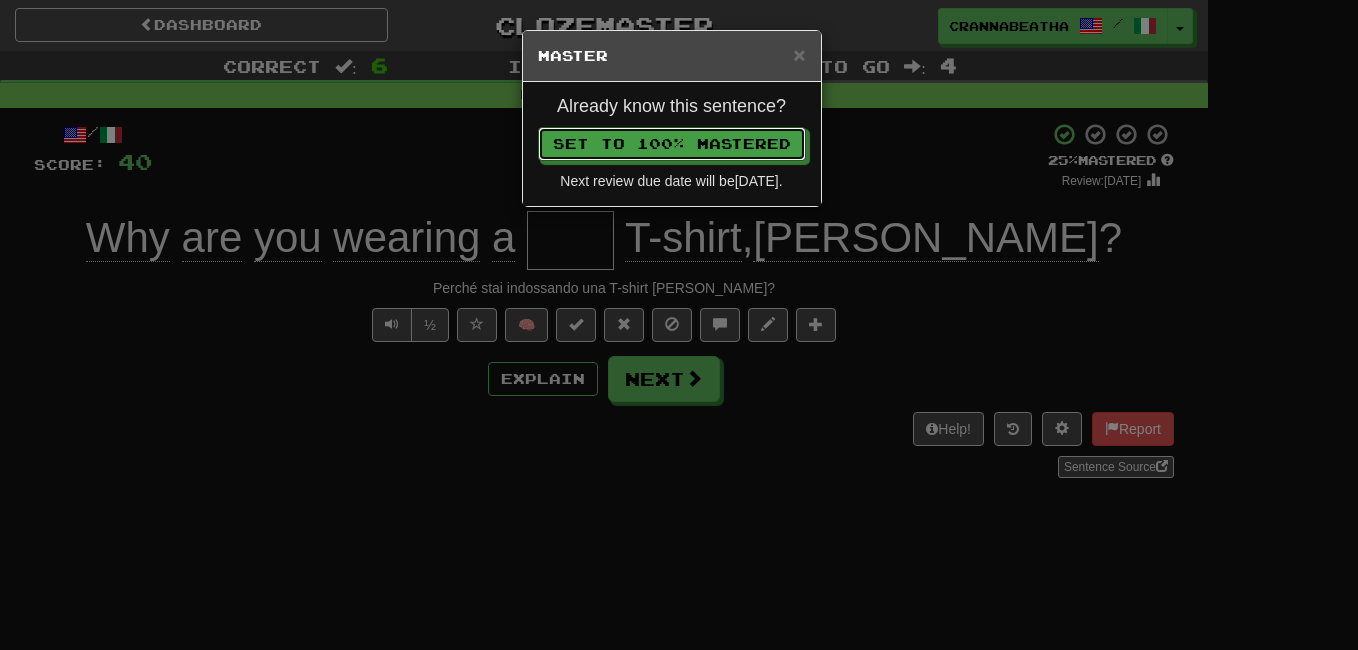 click on "Set to 100% Mastered" at bounding box center [672, 144] 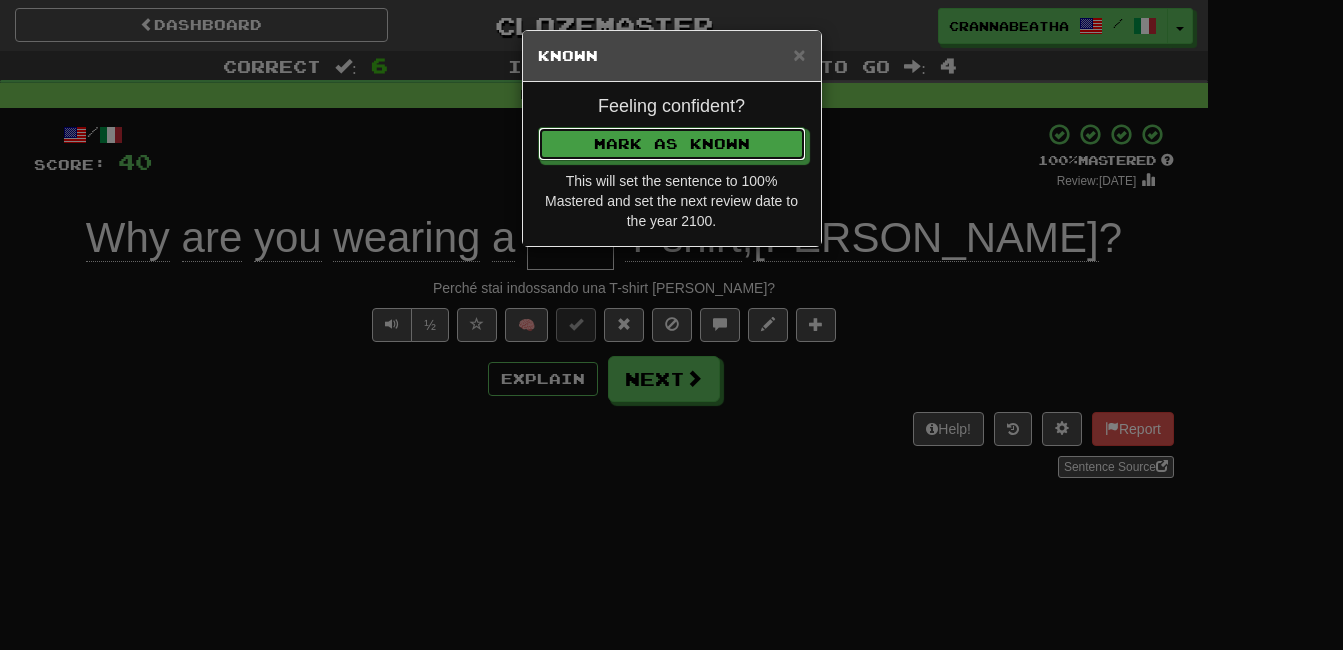 click on "Mark as Known" at bounding box center (672, 144) 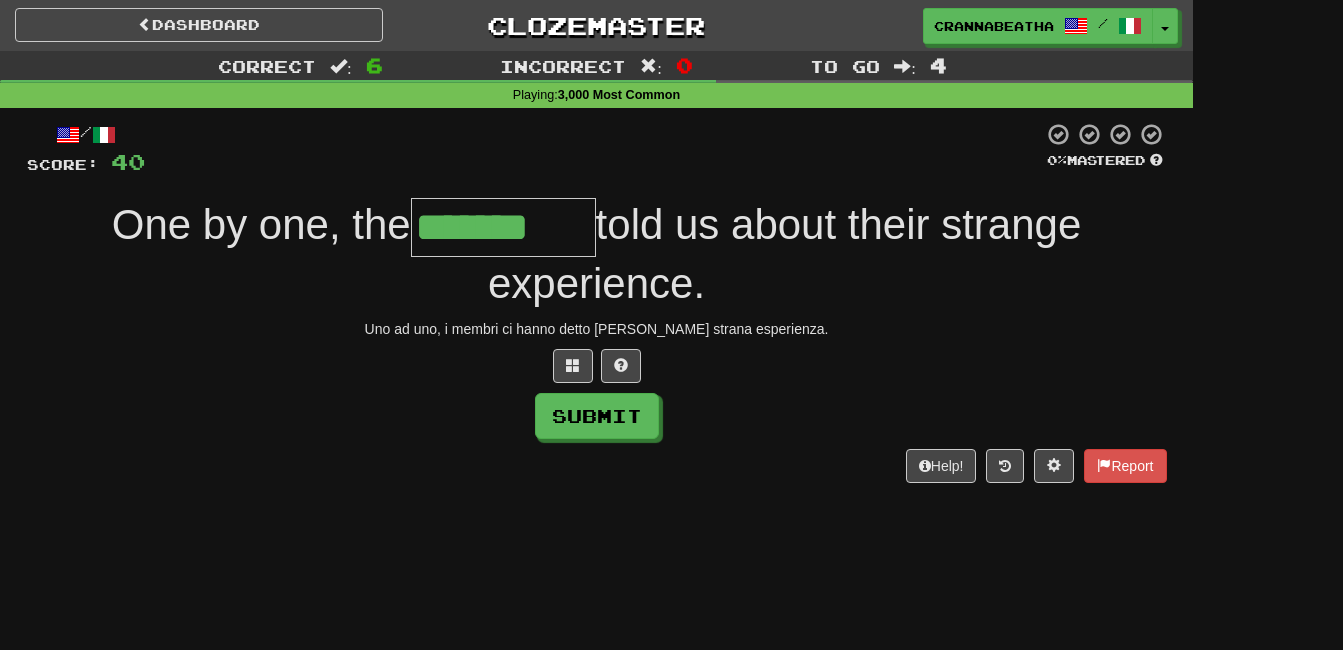 type on "*******" 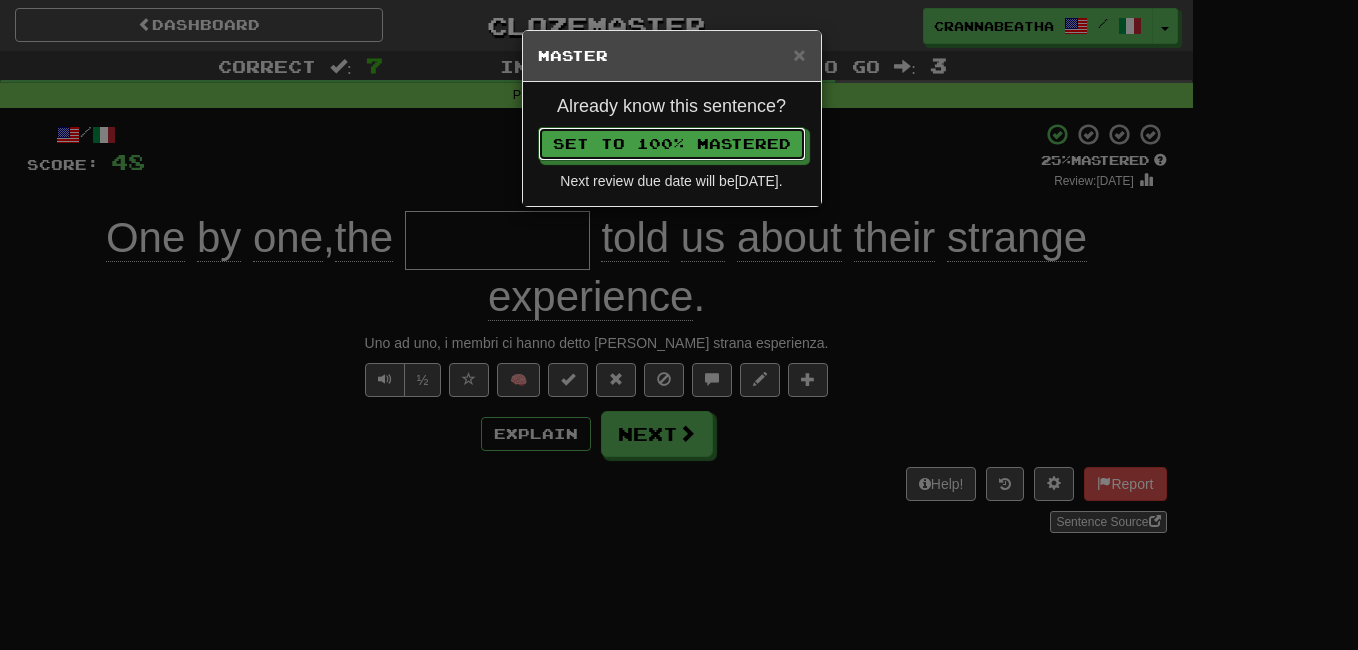 click on "Set to 100% Mastered" at bounding box center (672, 144) 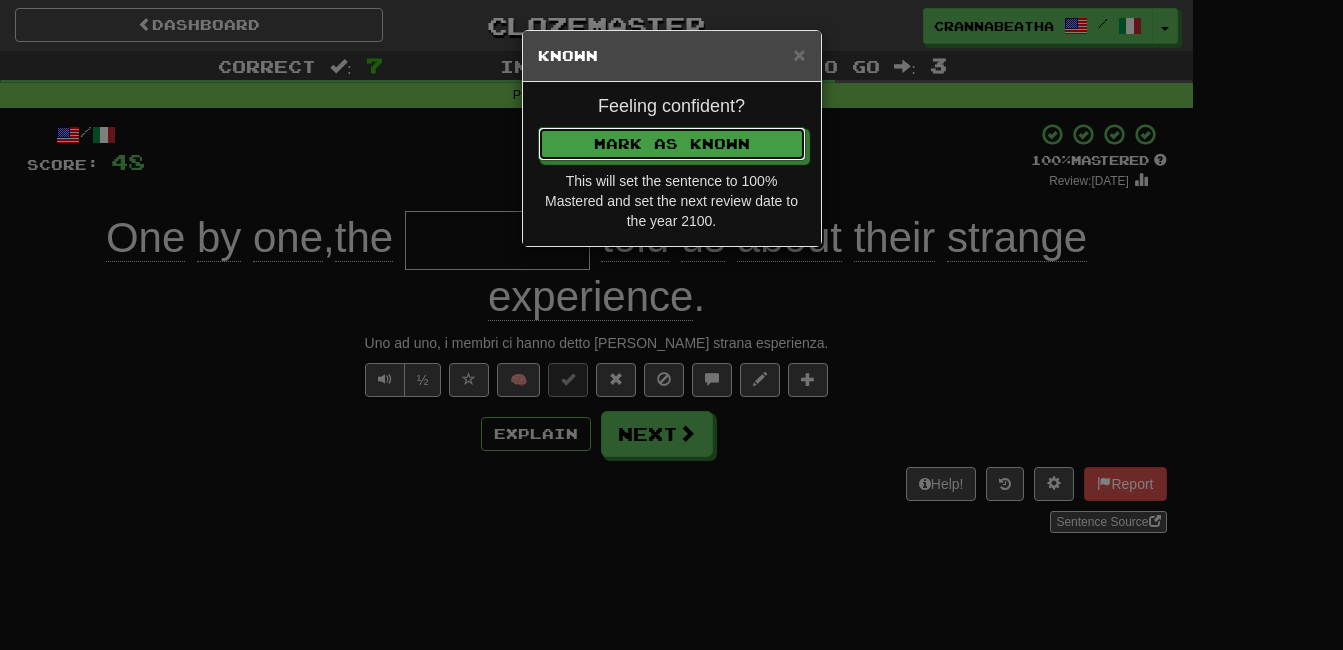 click on "Mark as Known" at bounding box center (672, 144) 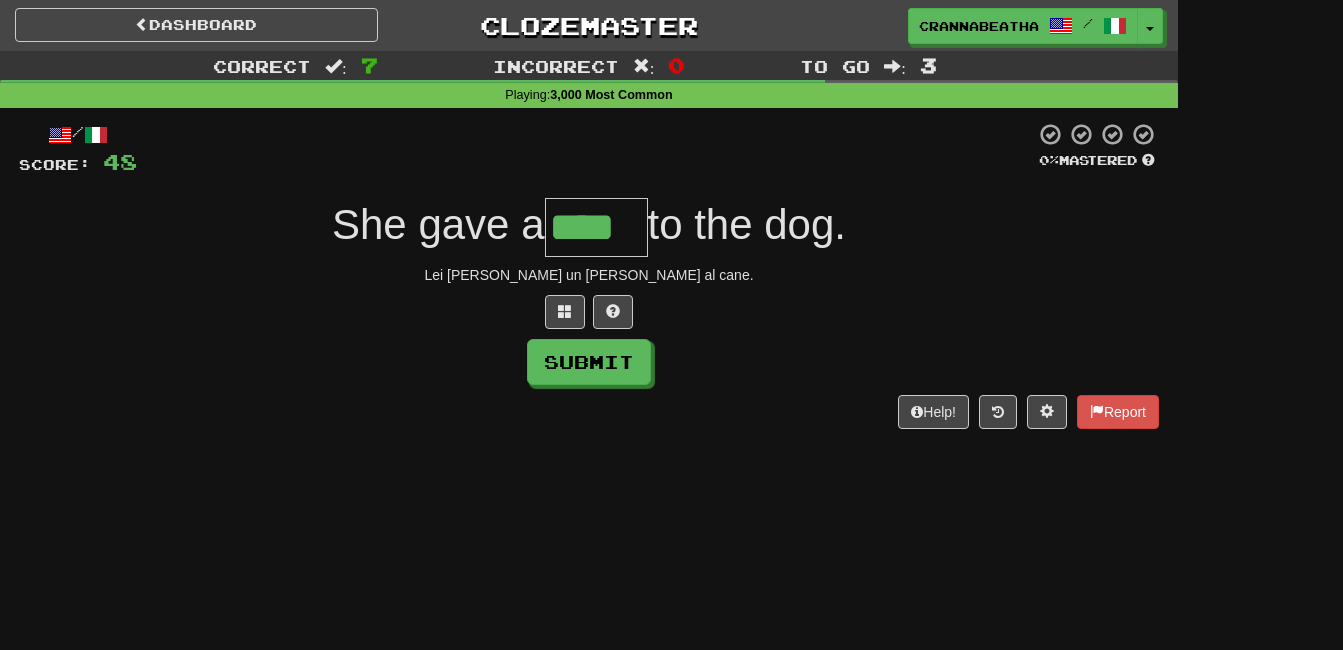 type on "****" 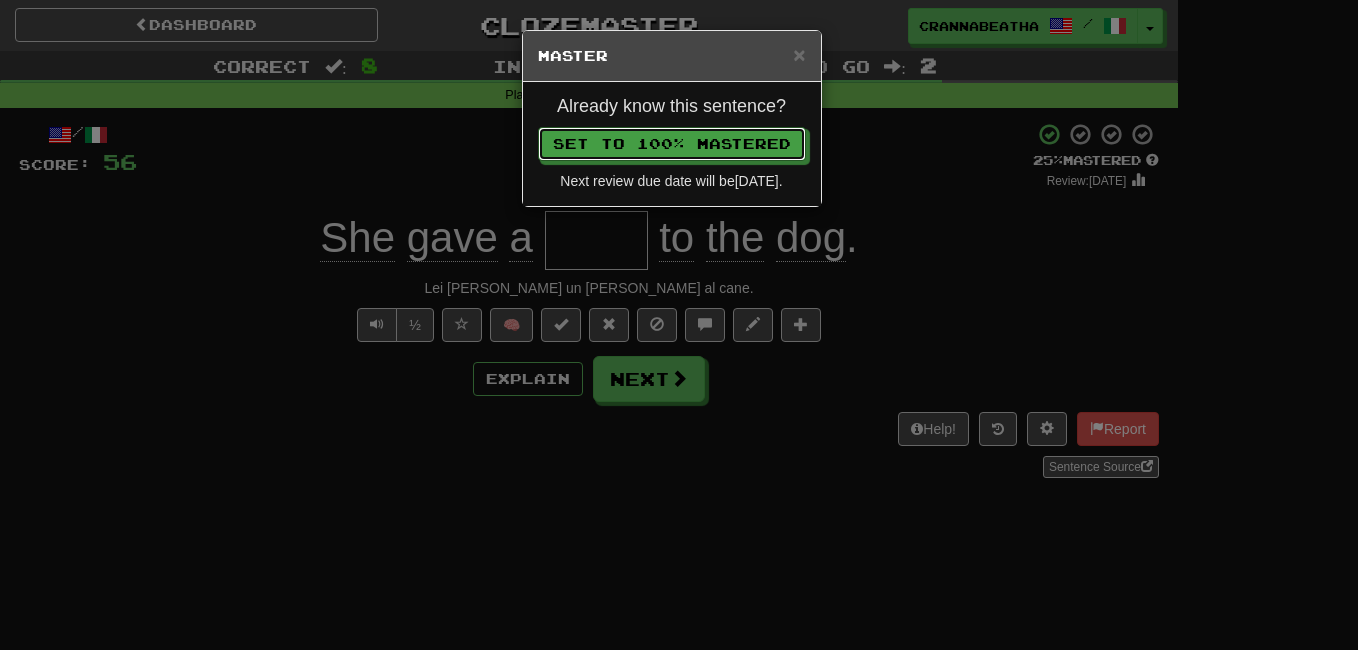 click on "Set to 100% Mastered" at bounding box center [672, 144] 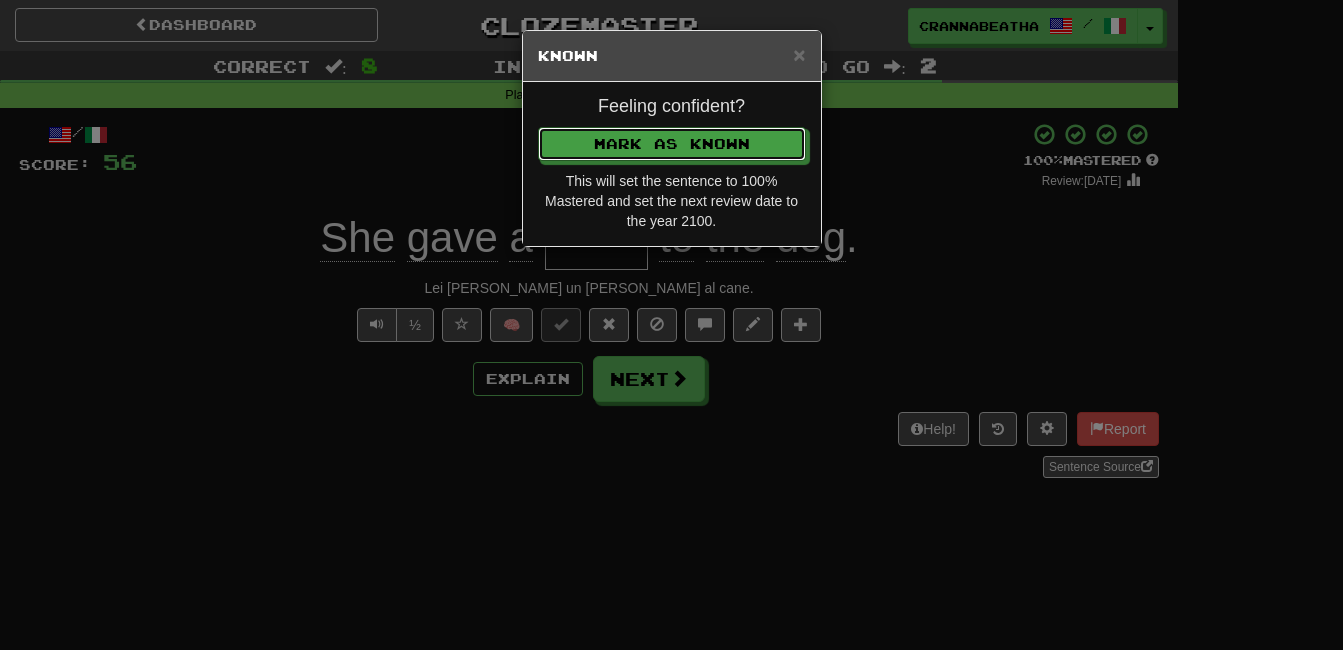 click on "Mark as Known" at bounding box center [672, 144] 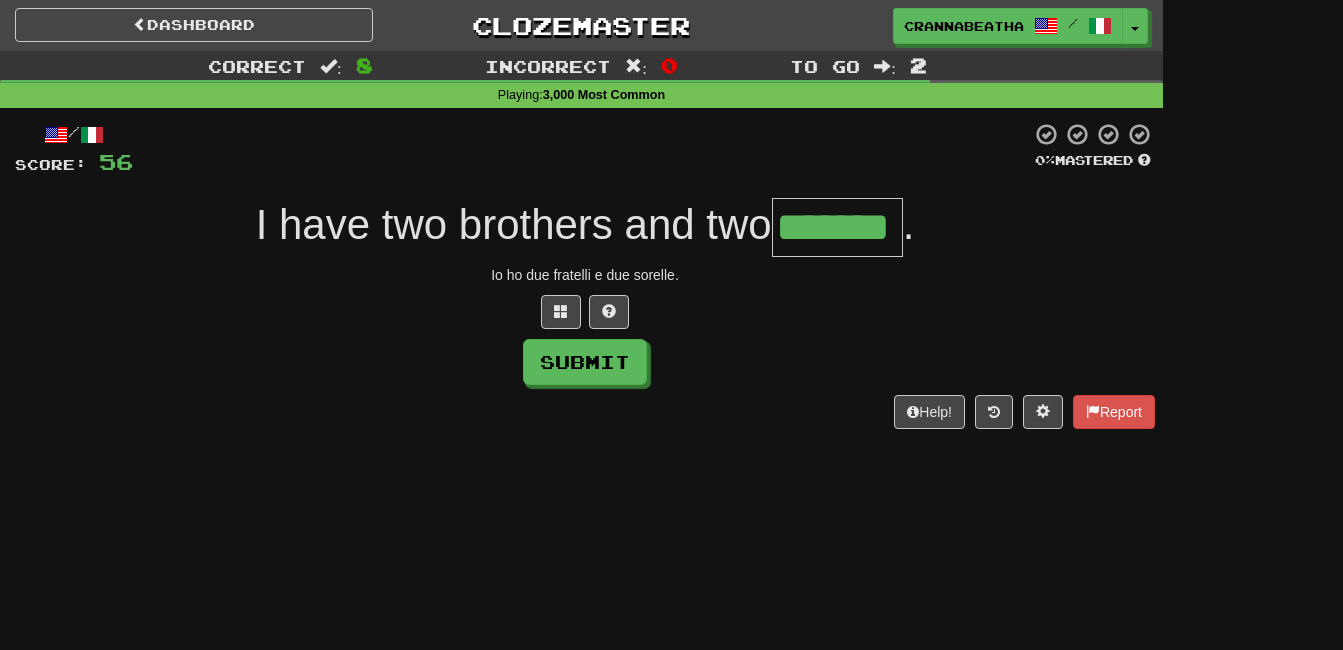 type on "*******" 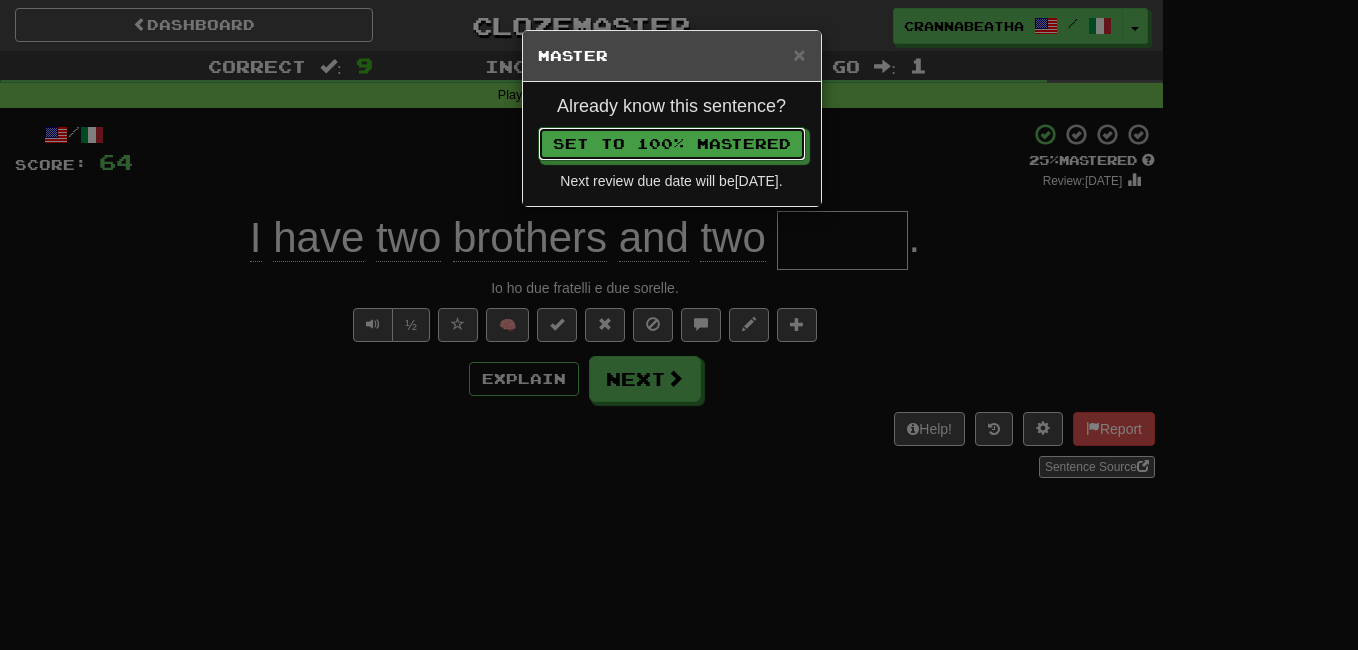 click on "Set to 100% Mastered" at bounding box center [672, 144] 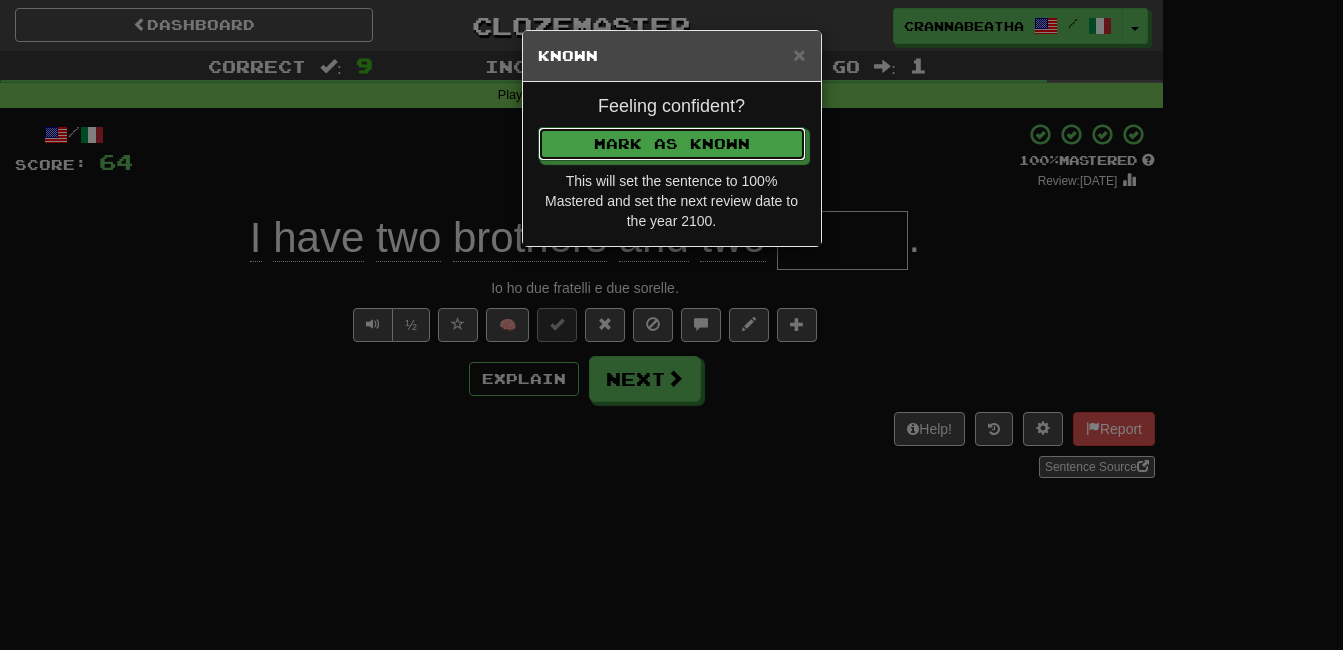 click on "Mark as Known" at bounding box center [672, 144] 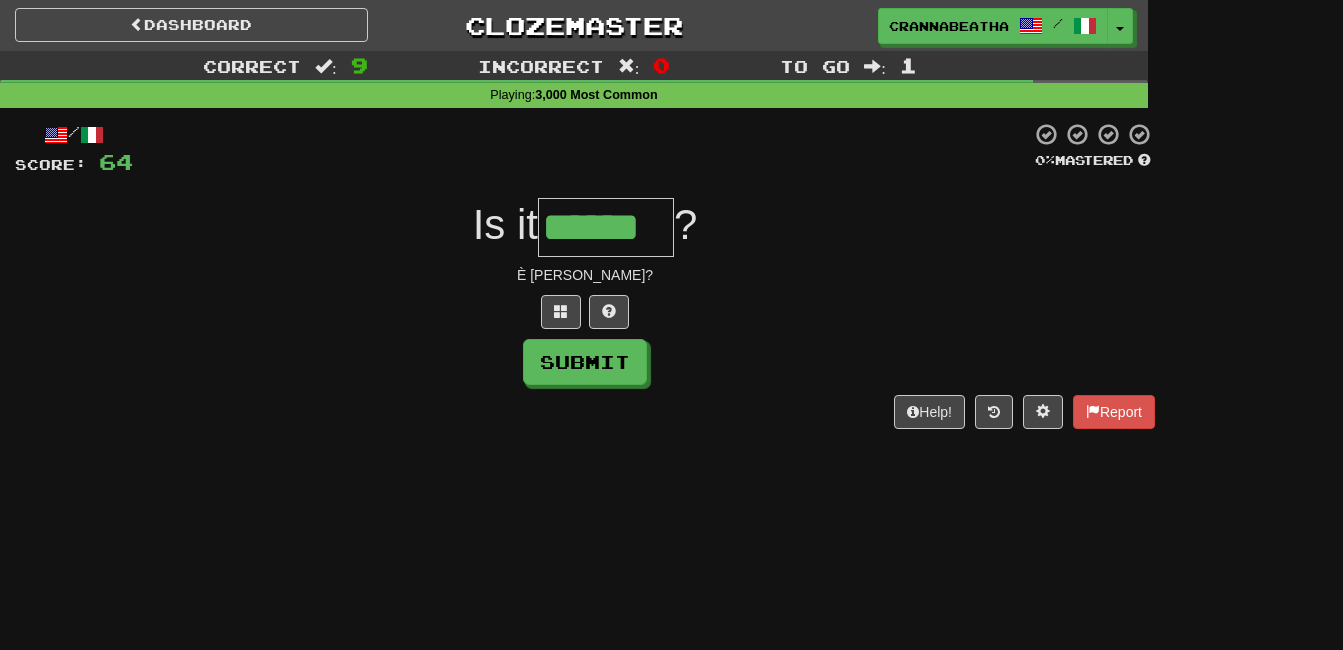 type on "******" 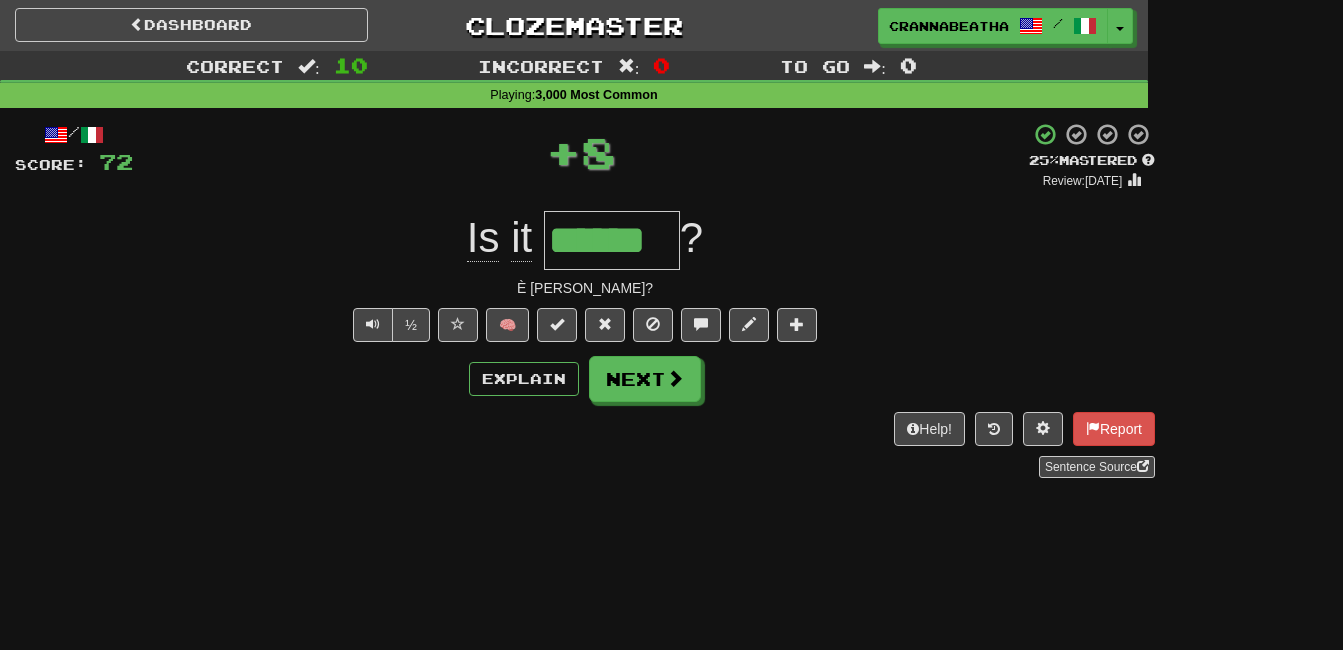 type 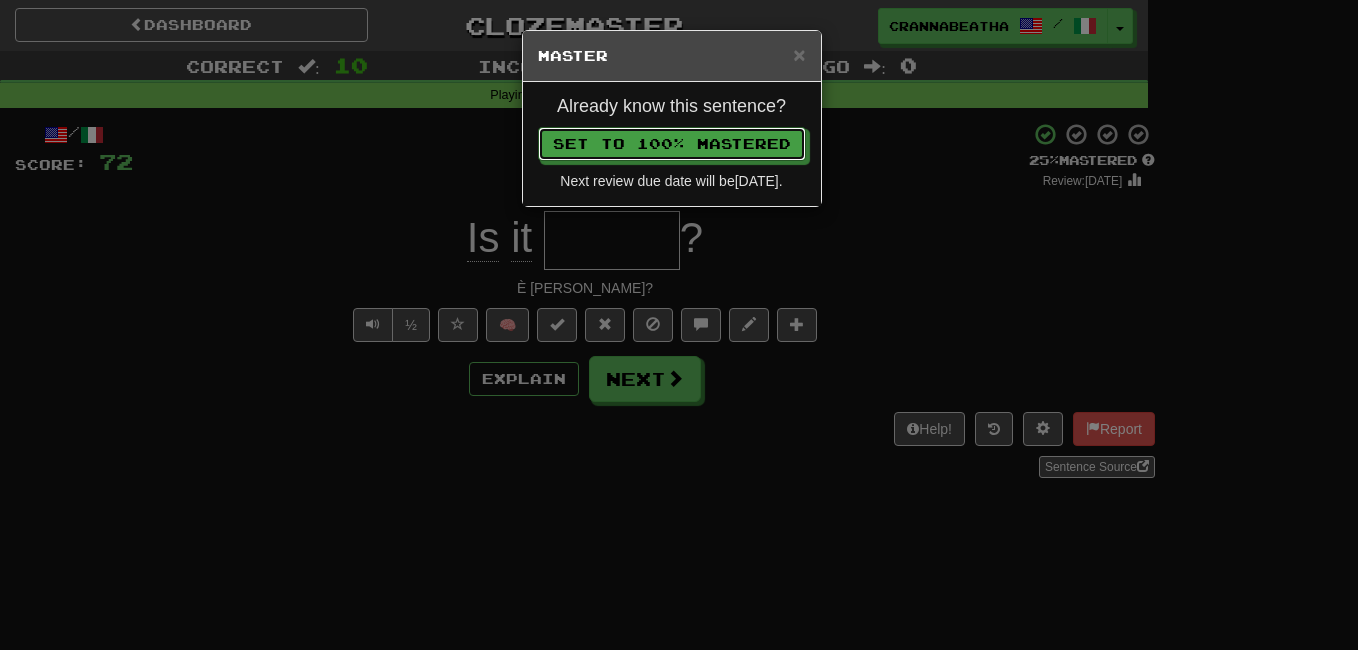 click on "Set to 100% Mastered" at bounding box center (672, 144) 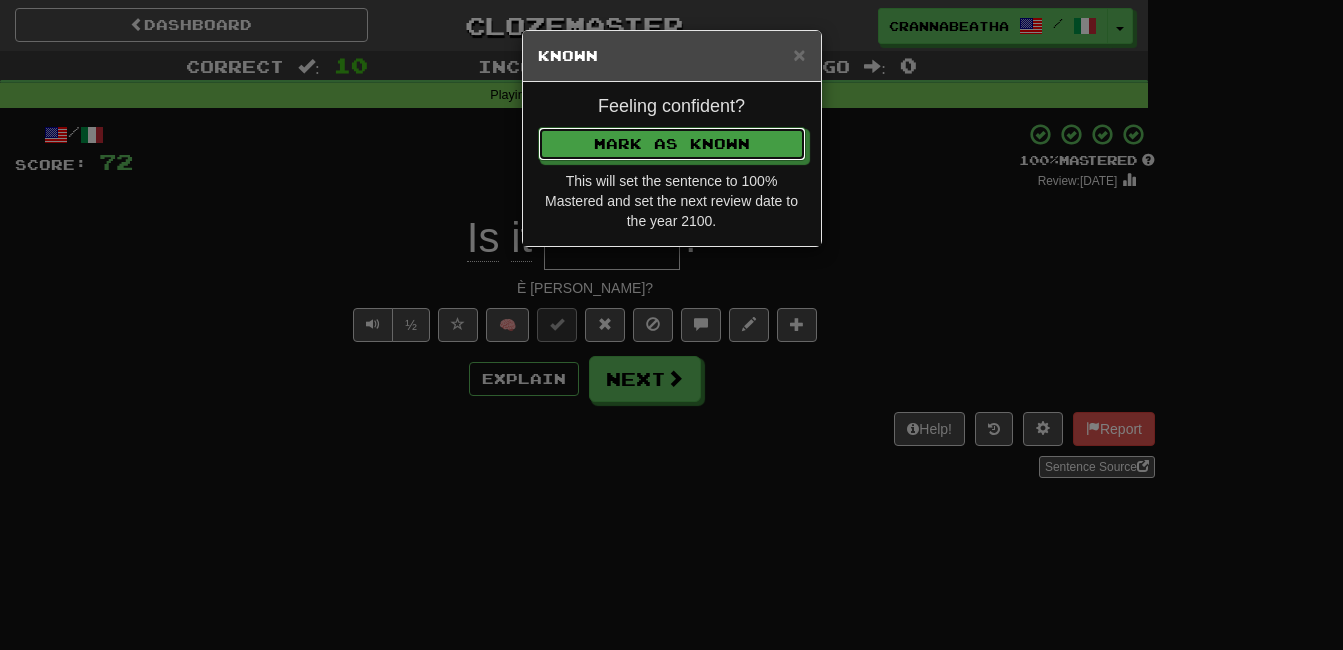 click on "Mark as Known" at bounding box center (672, 144) 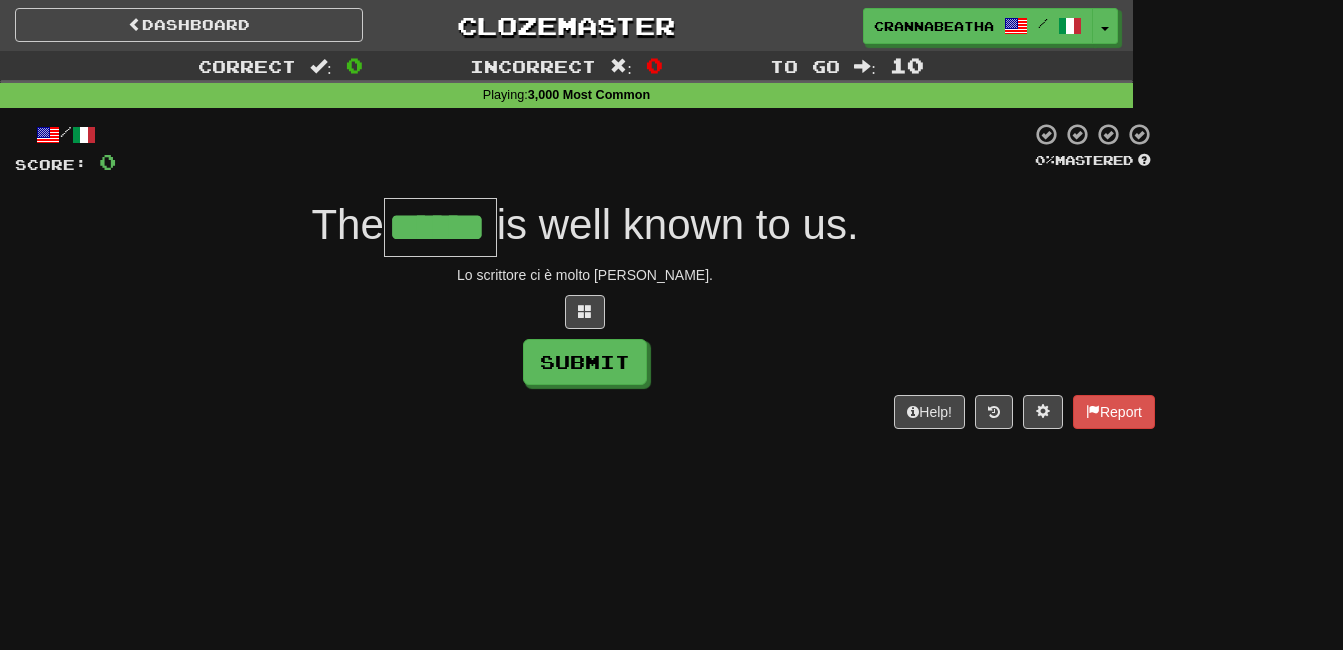 type on "******" 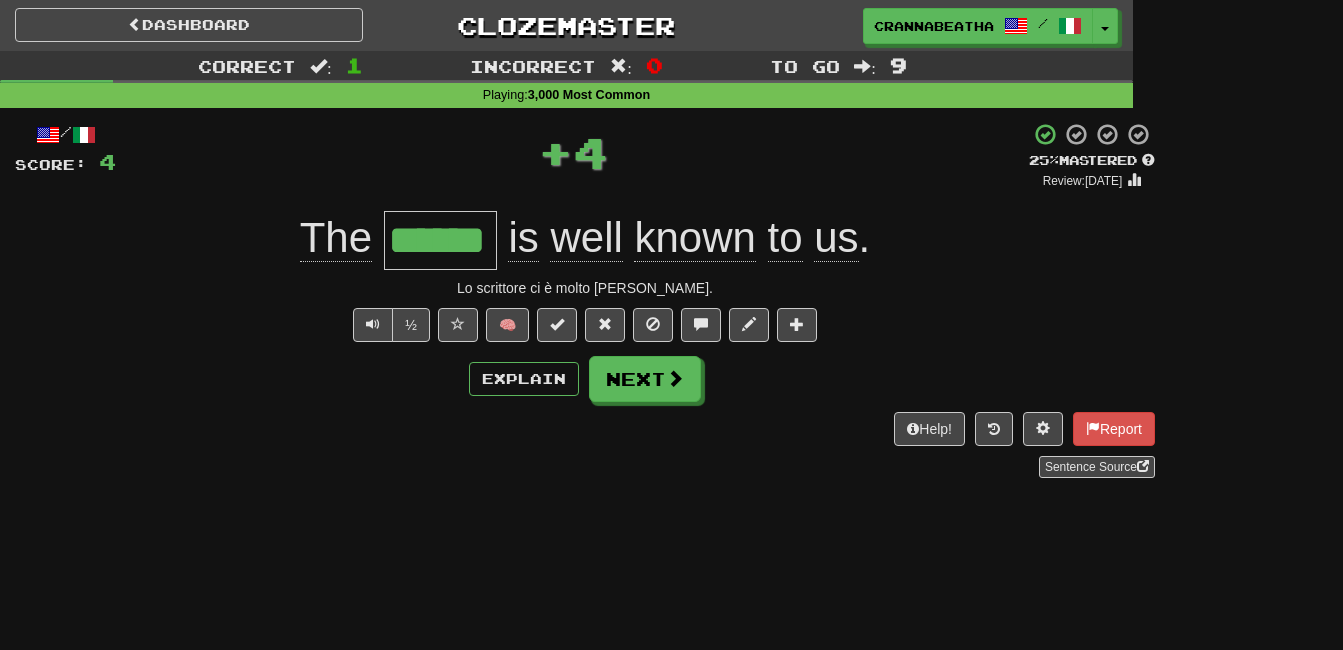 type 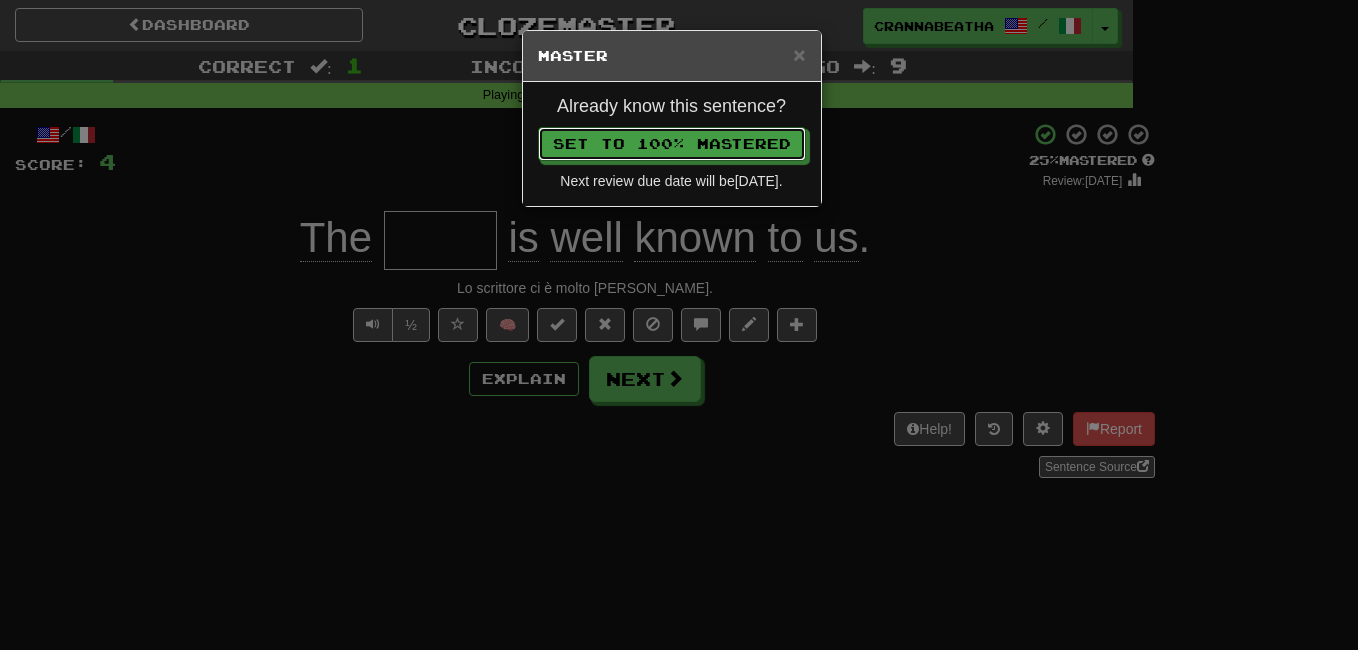 type 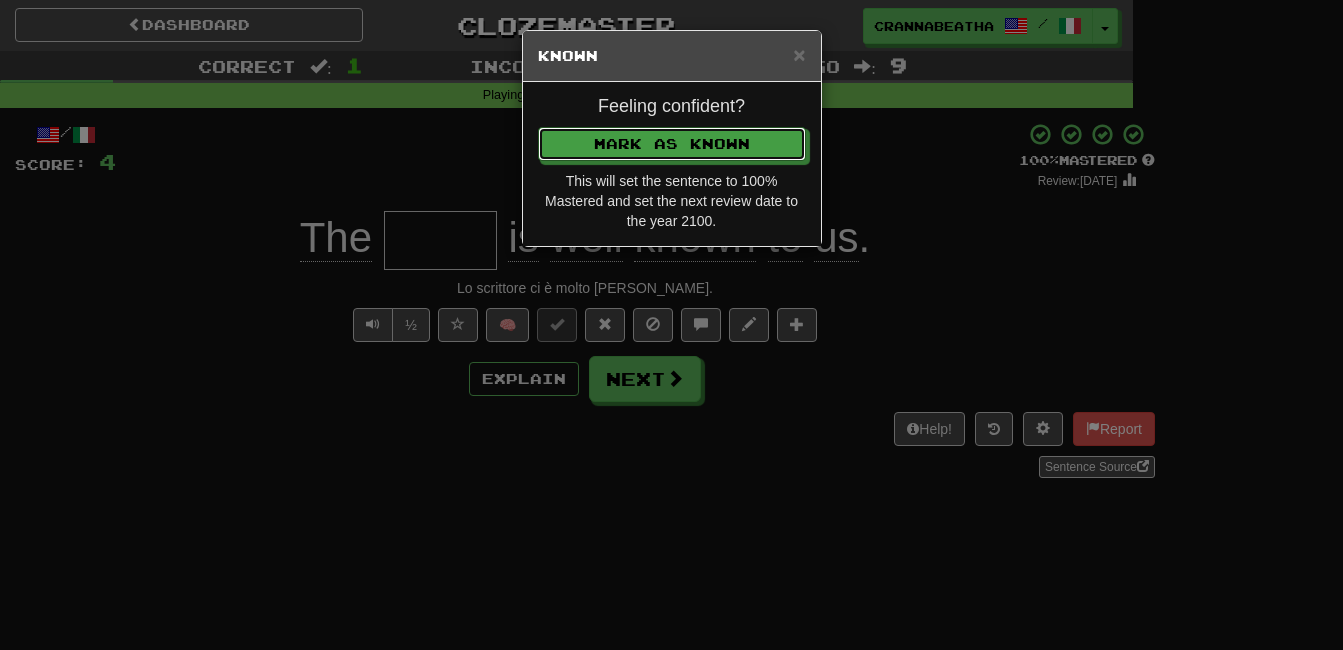 type 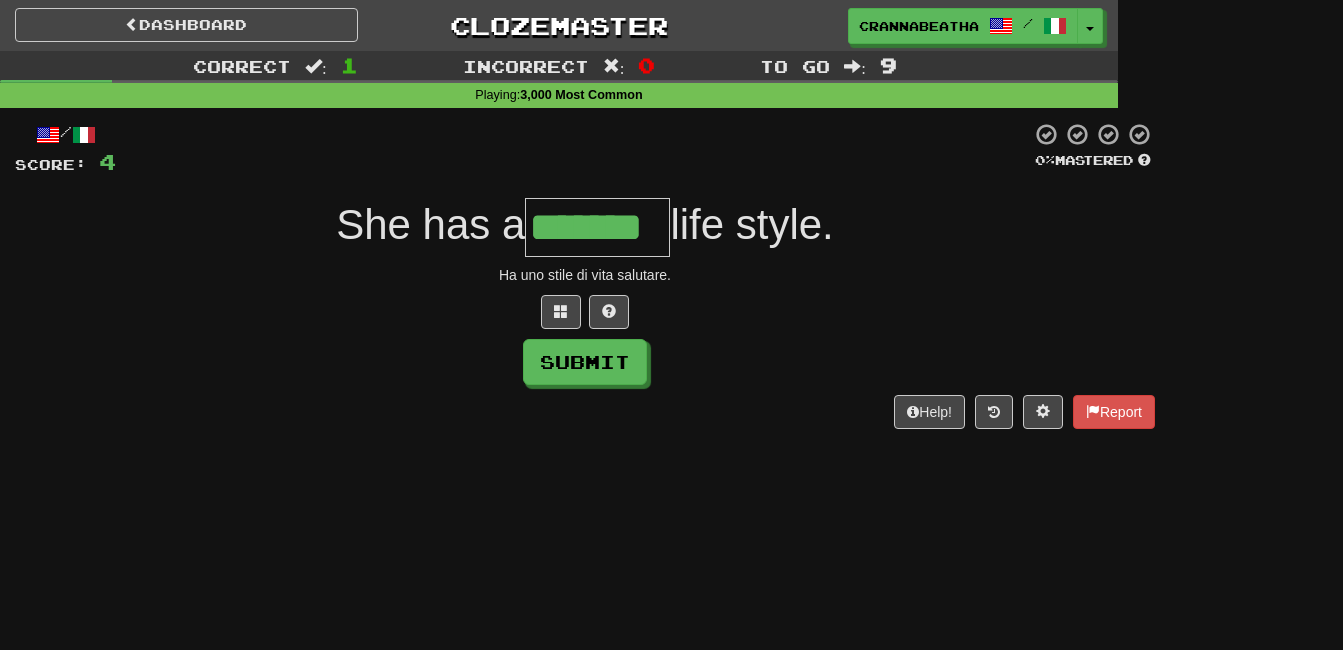 type on "*******" 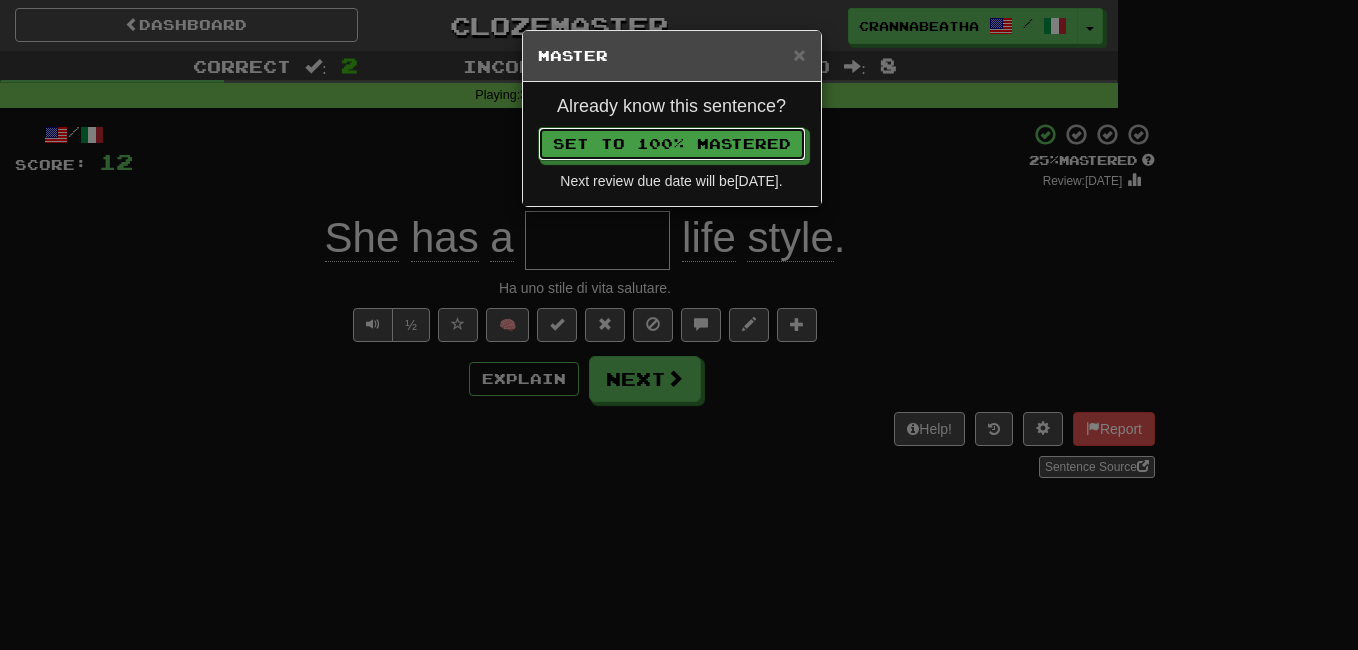 click on "Set to 100% Mastered" at bounding box center [672, 144] 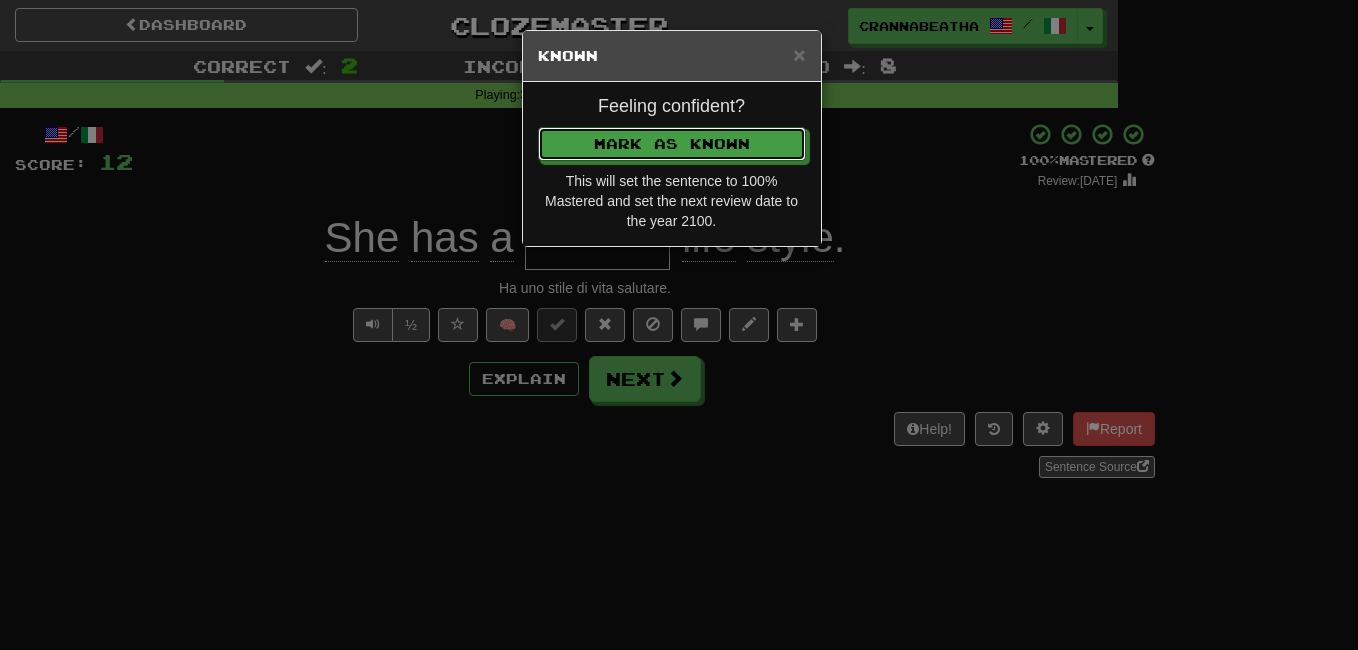 click on "Mark as Known" at bounding box center (672, 144) 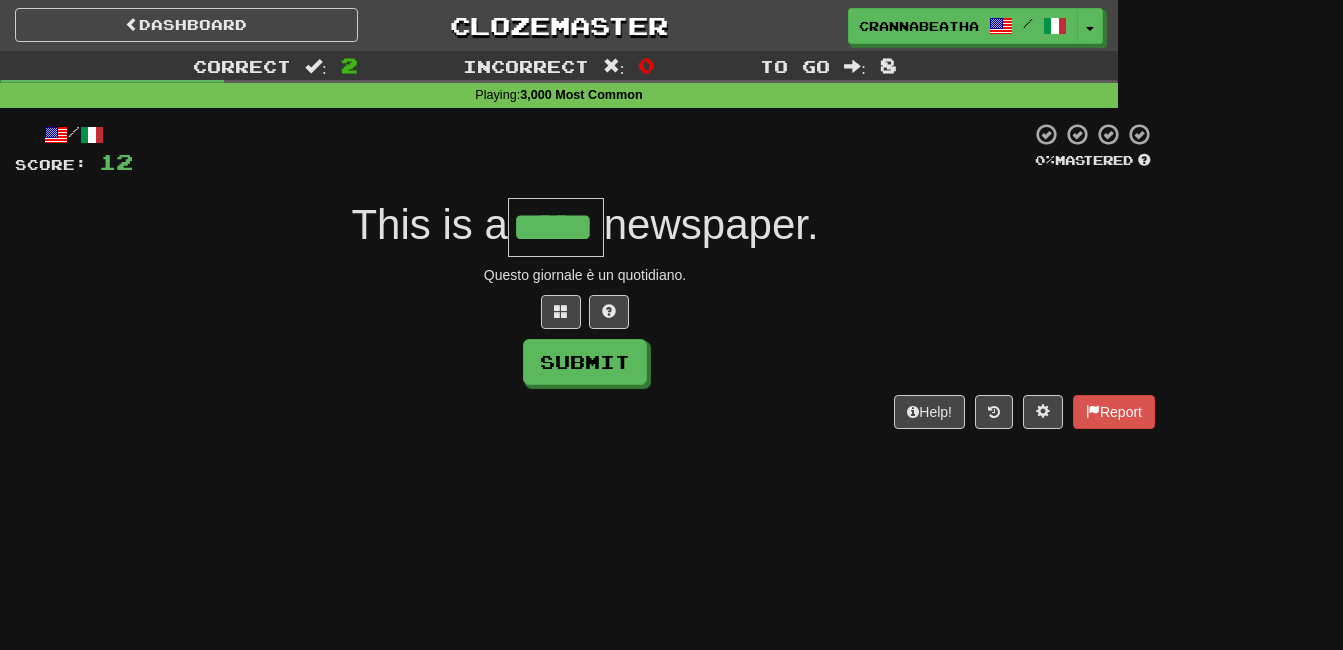type on "*****" 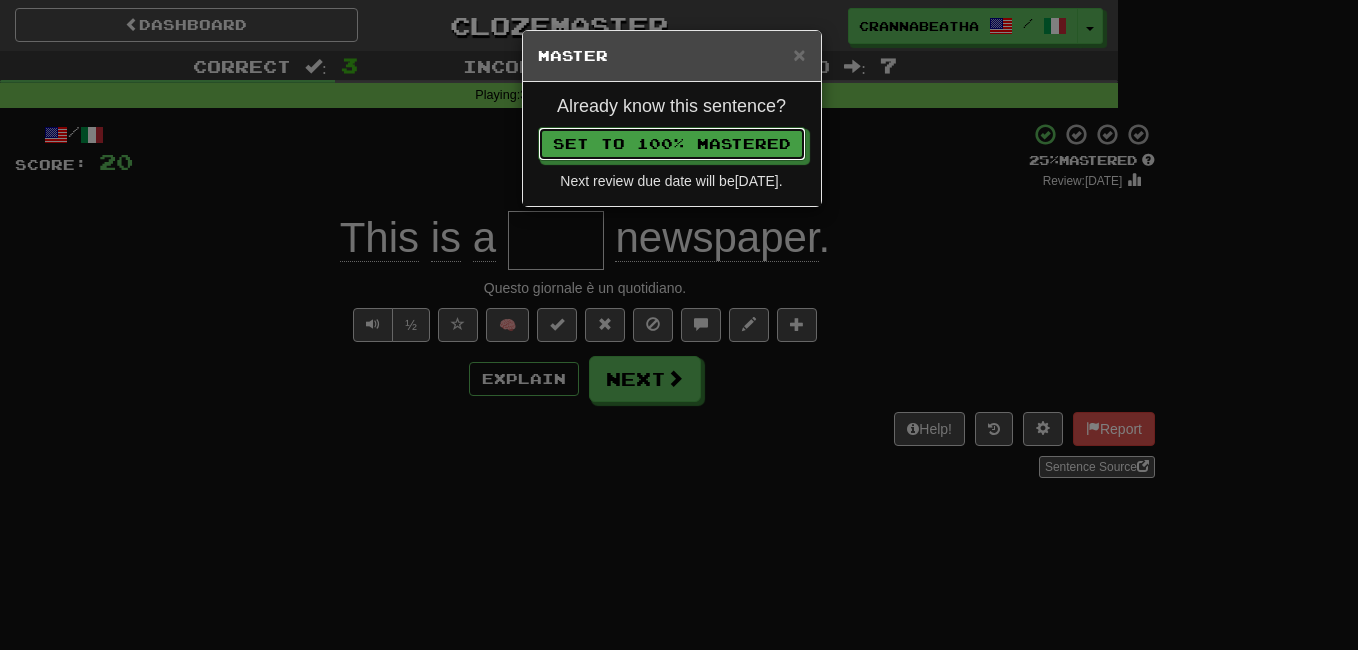 click on "Set to 100% Mastered" at bounding box center (672, 144) 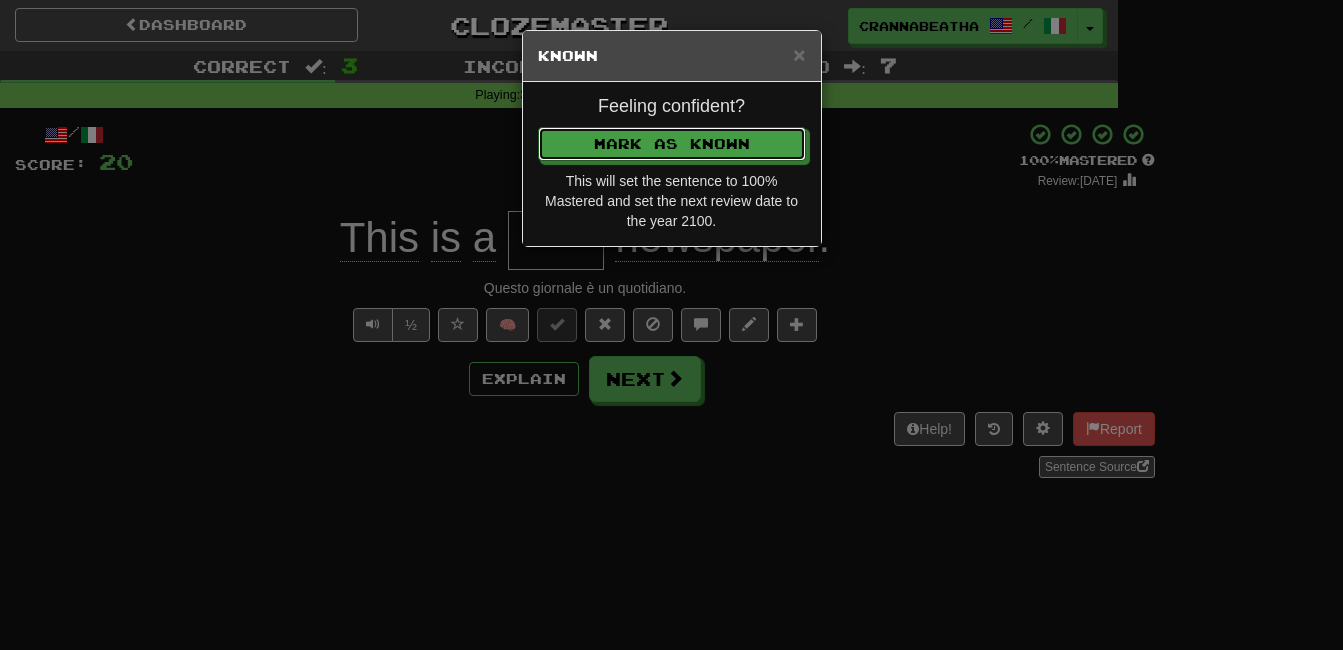 click on "Mark as Known" at bounding box center [672, 144] 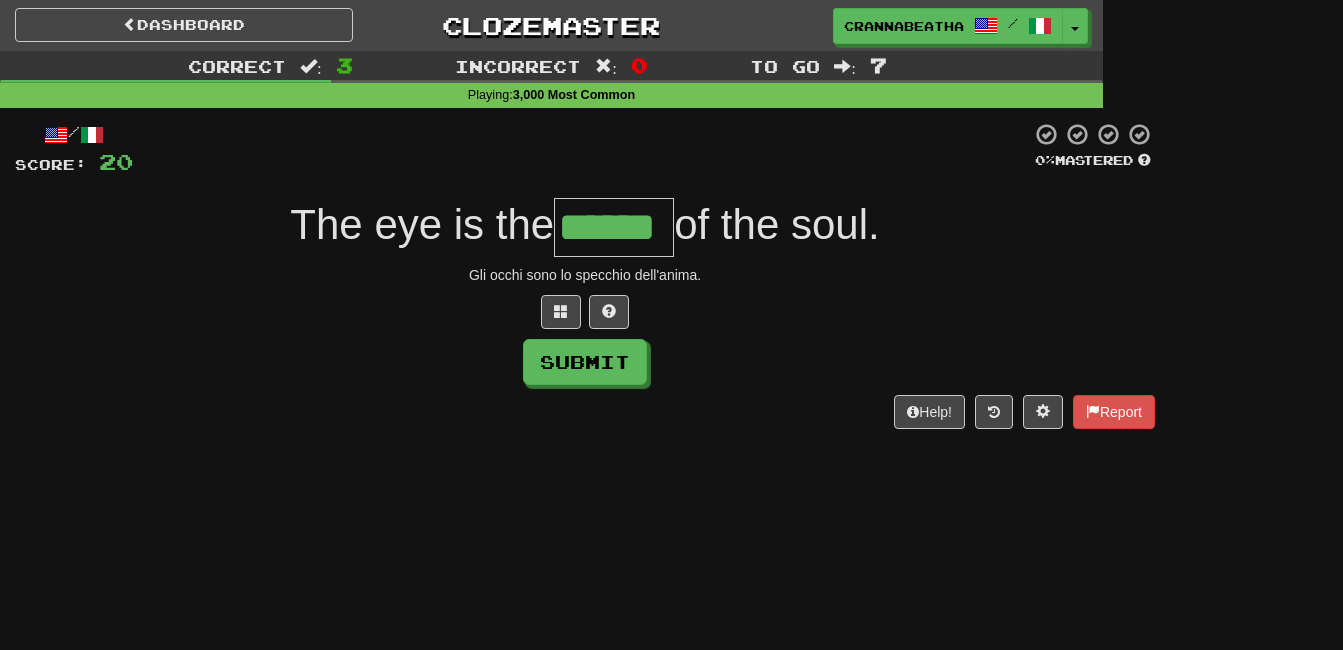 type on "******" 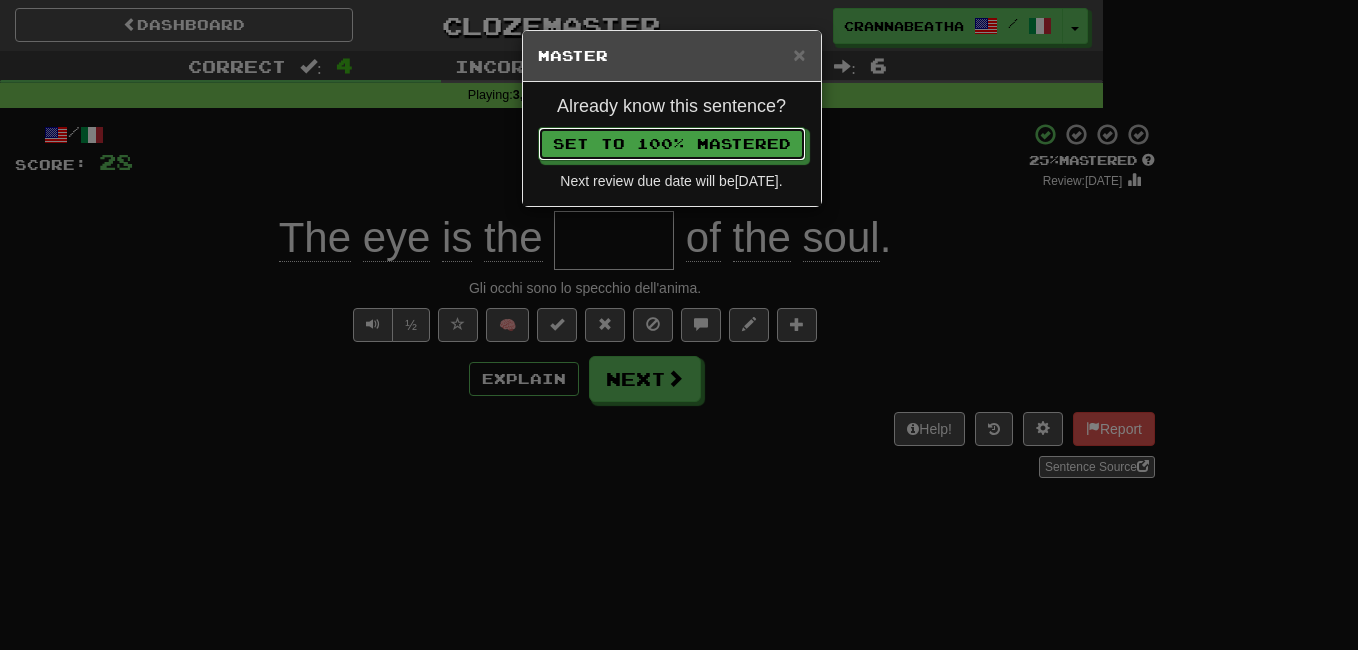click on "Set to 100% Mastered" at bounding box center (672, 144) 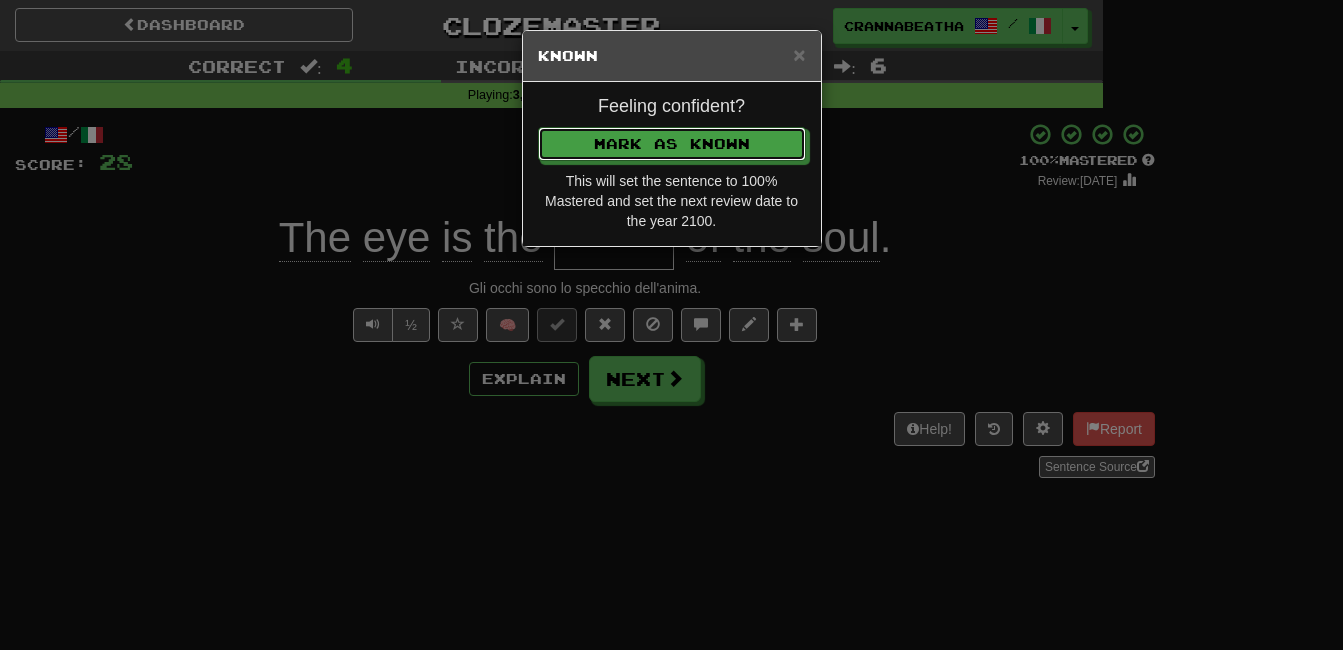 click on "Mark as Known" at bounding box center (672, 144) 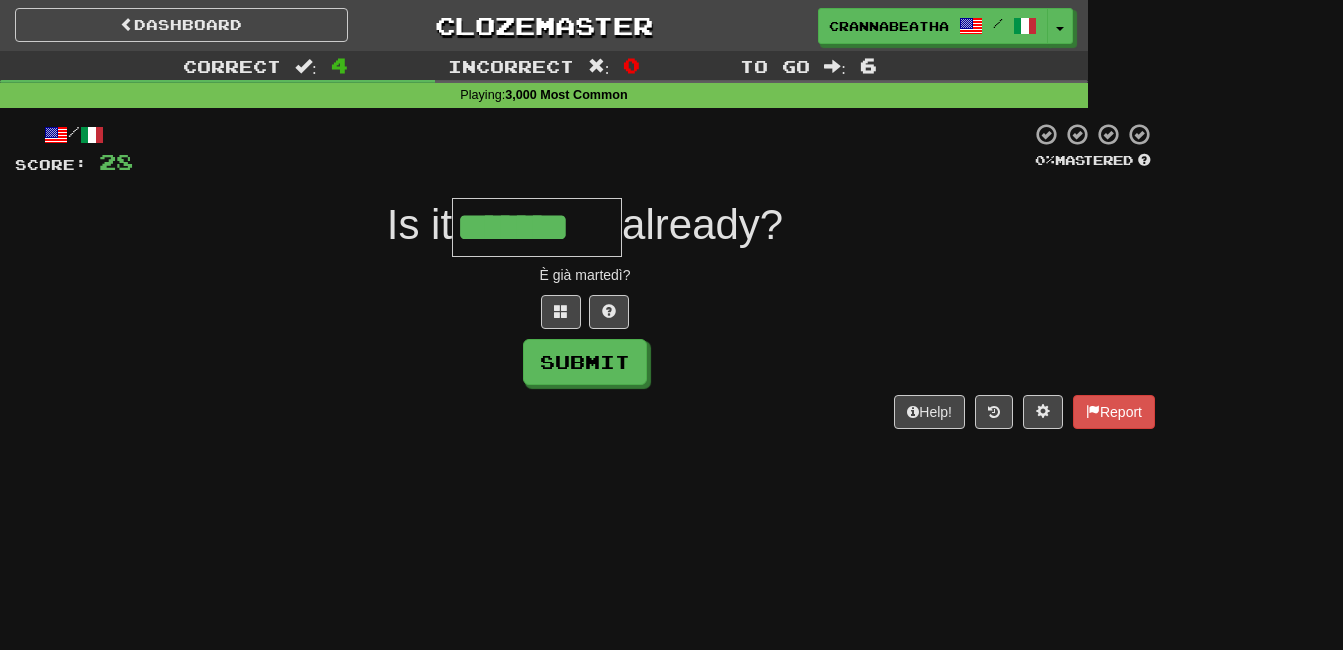 type on "*******" 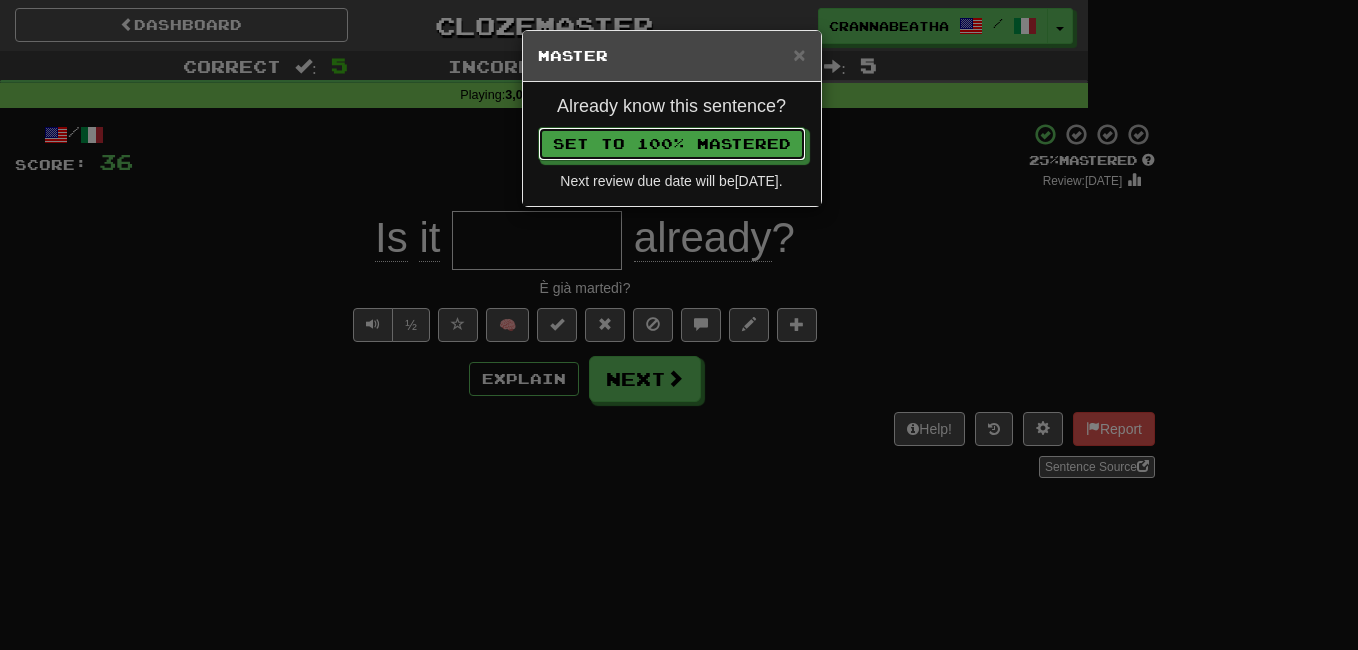 click on "Set to 100% Mastered" at bounding box center [672, 144] 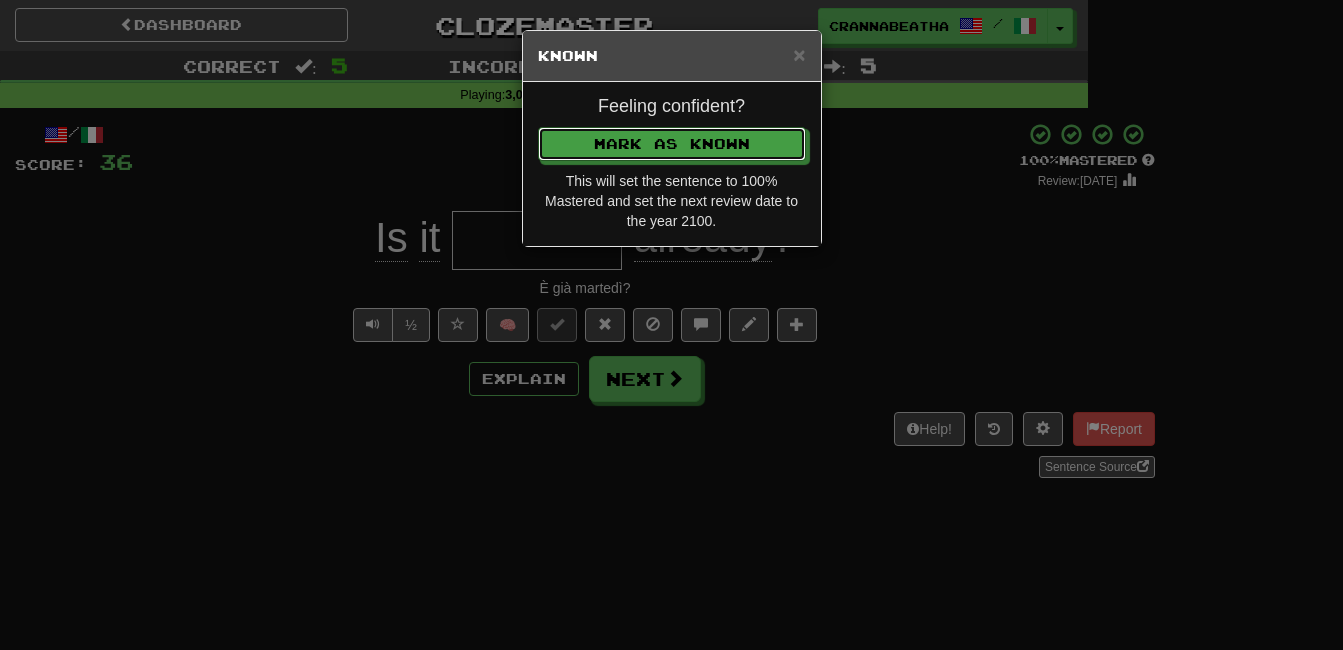 click on "Mark as Known" at bounding box center (672, 144) 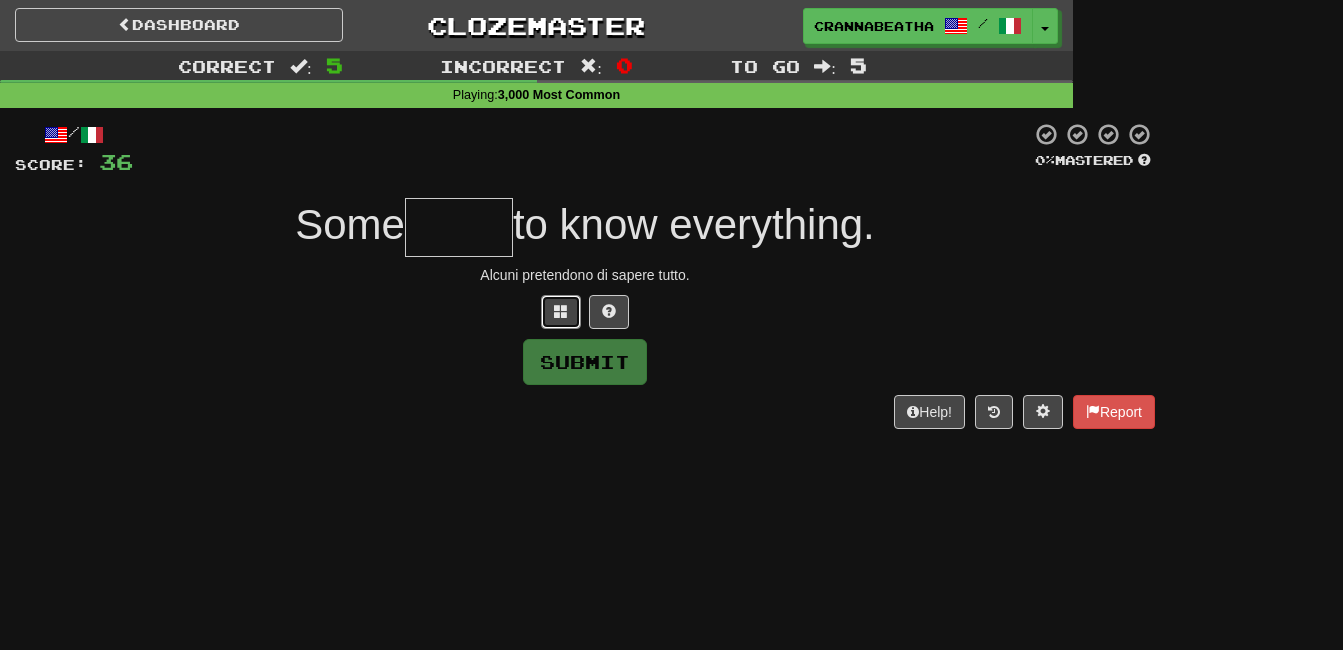 click at bounding box center [561, 312] 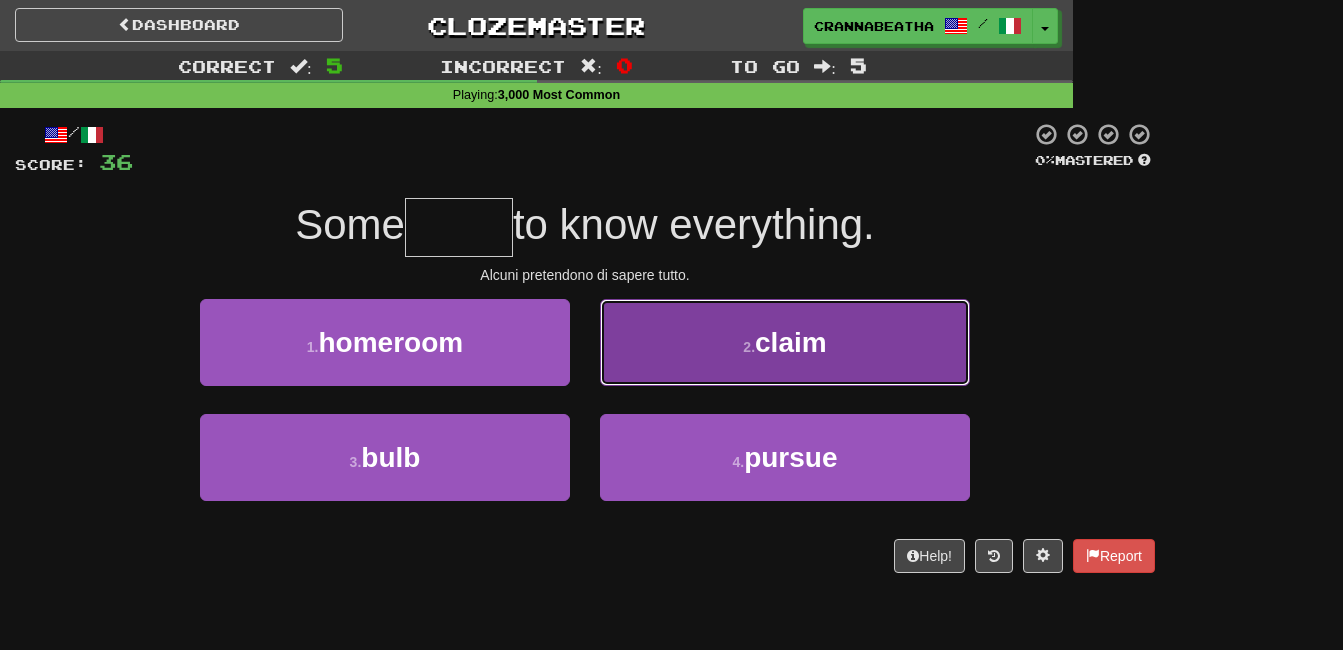 click on "2 .  claim" at bounding box center (785, 342) 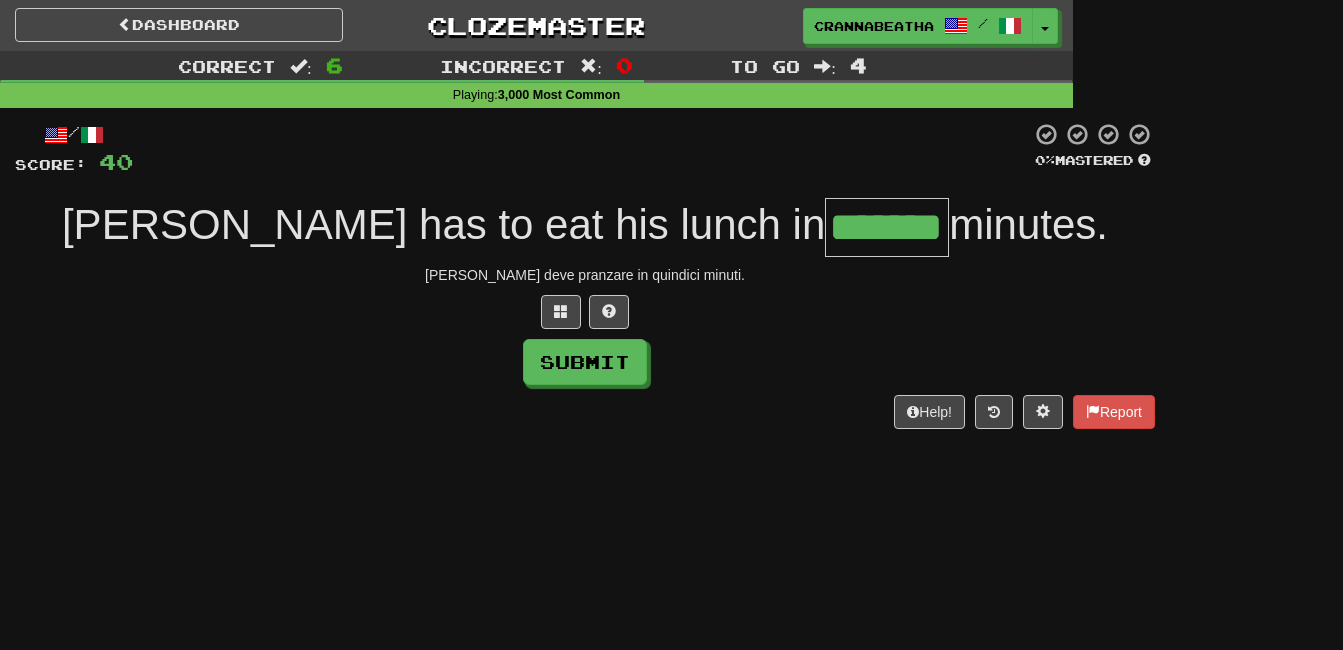 type on "*******" 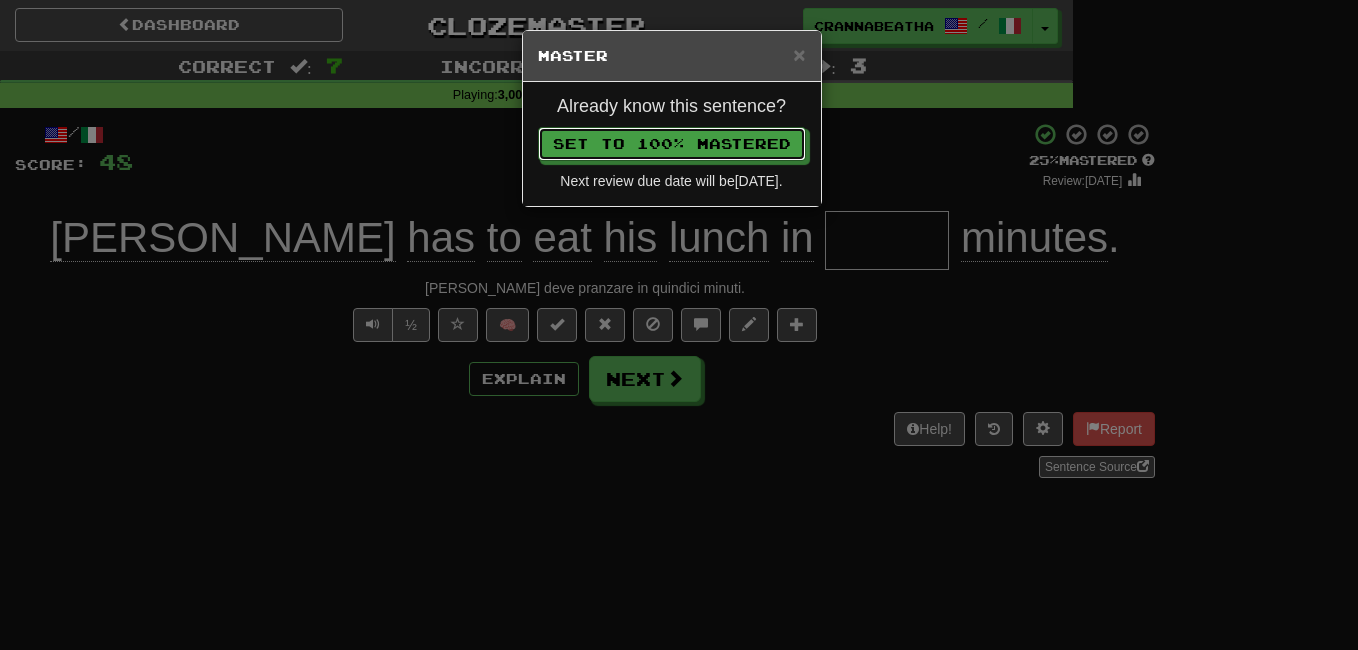 click on "Set to 100% Mastered" at bounding box center (672, 144) 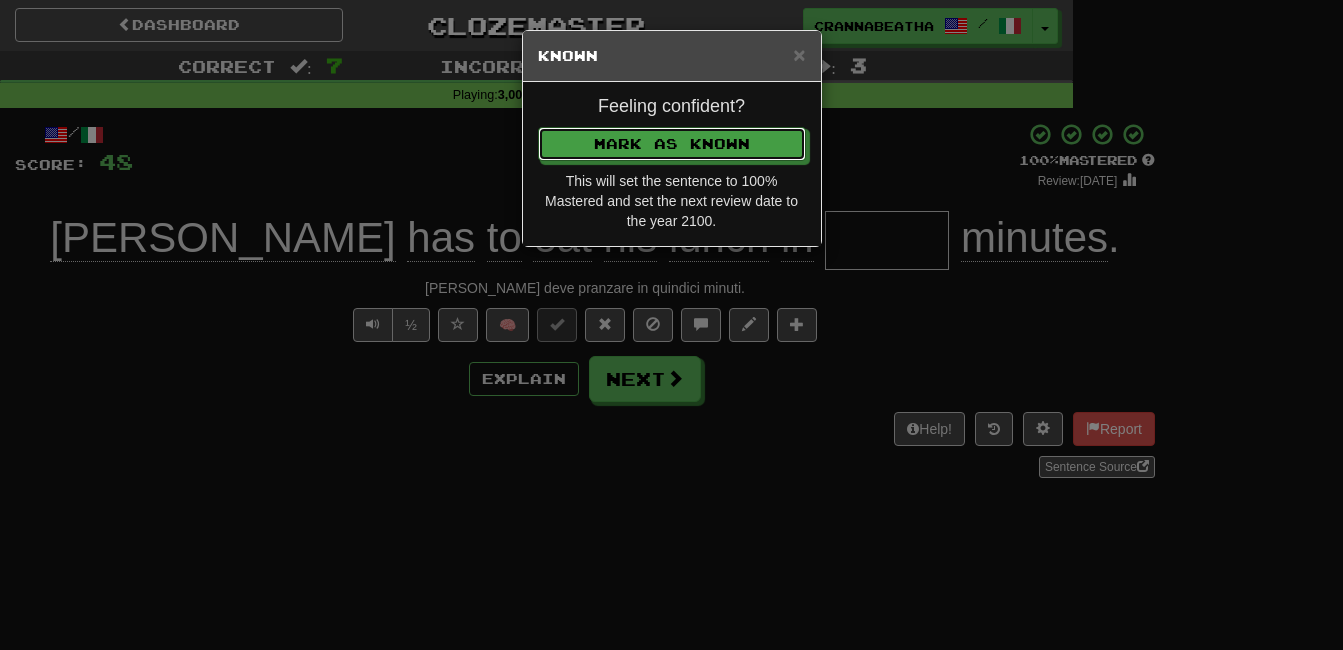 click on "Mark as Known" at bounding box center [672, 144] 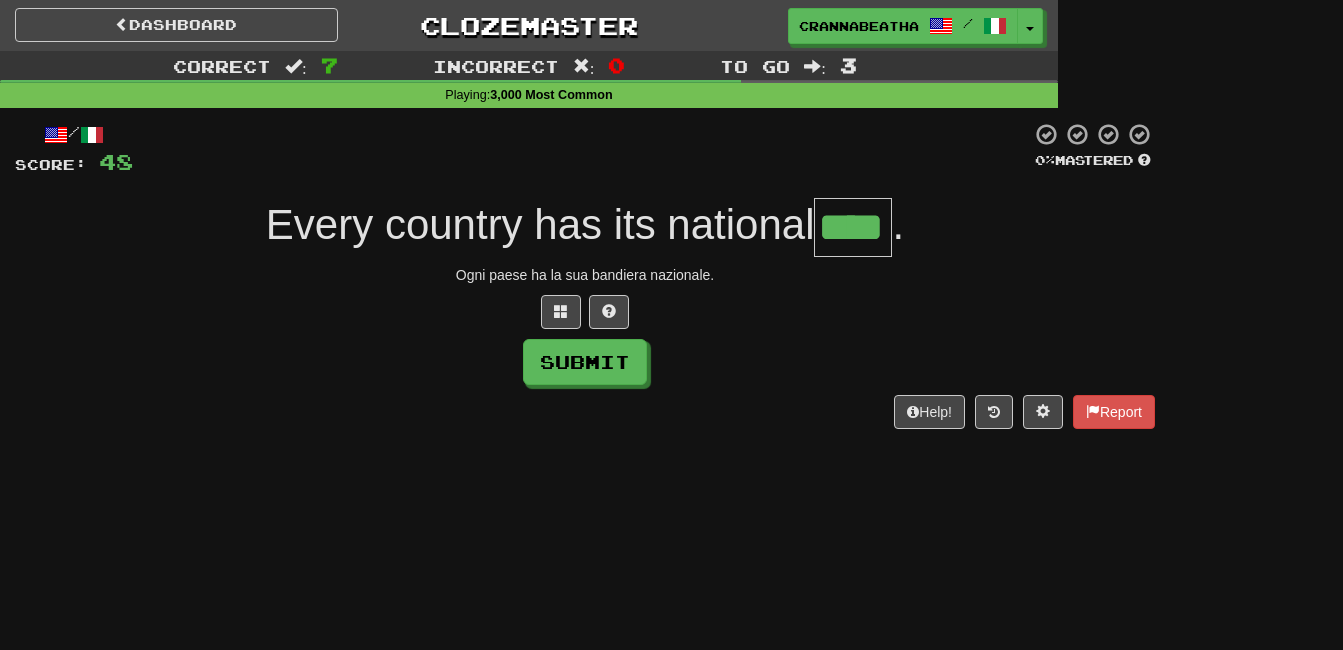 type on "****" 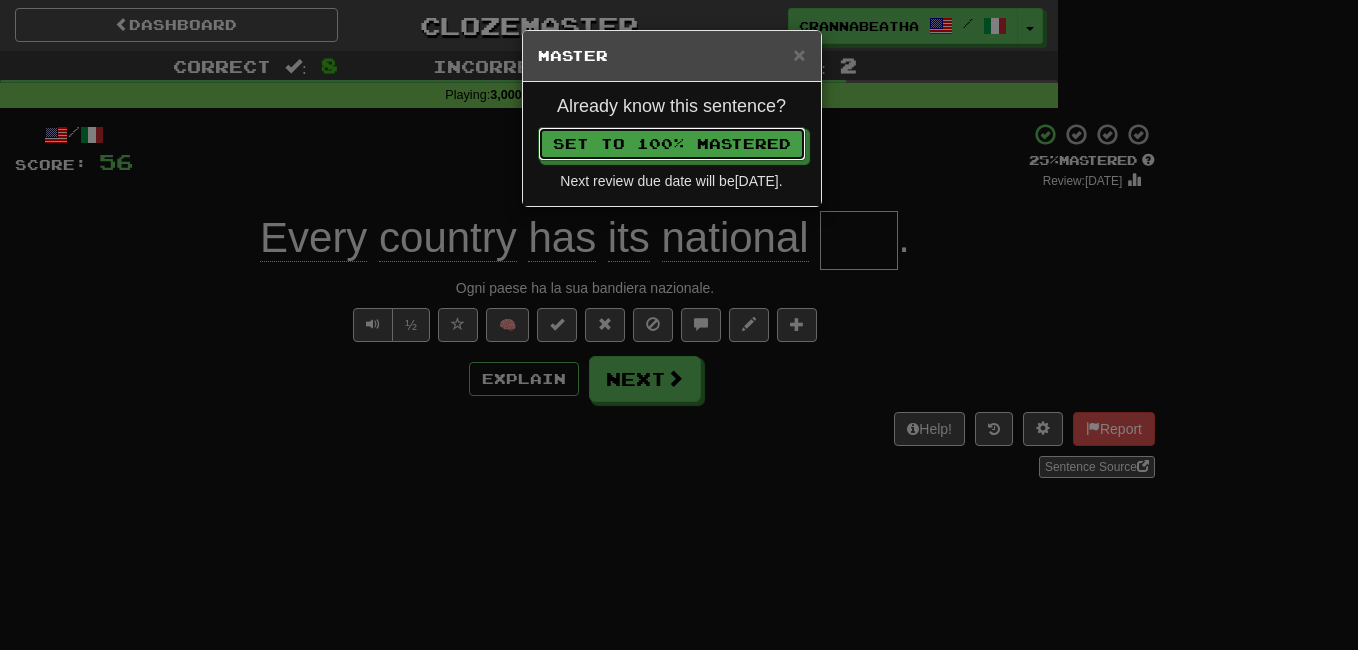 click on "Set to 100% Mastered" at bounding box center [672, 144] 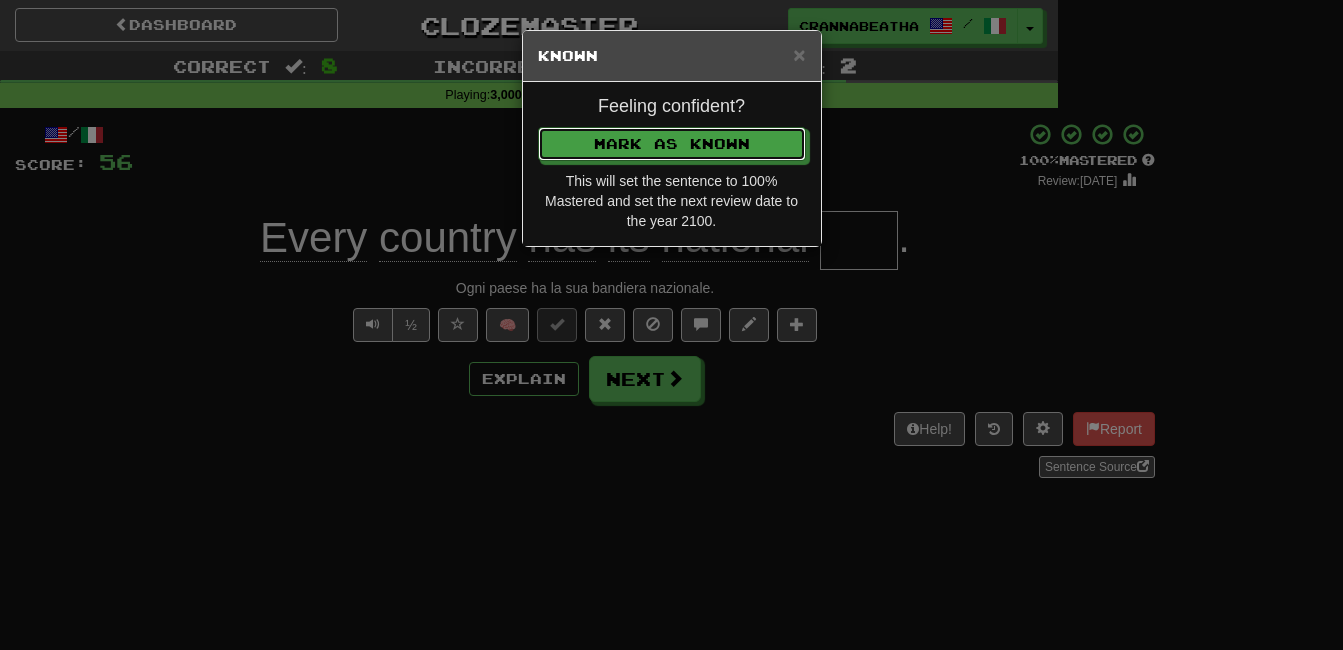 click on "Mark as Known" at bounding box center (672, 144) 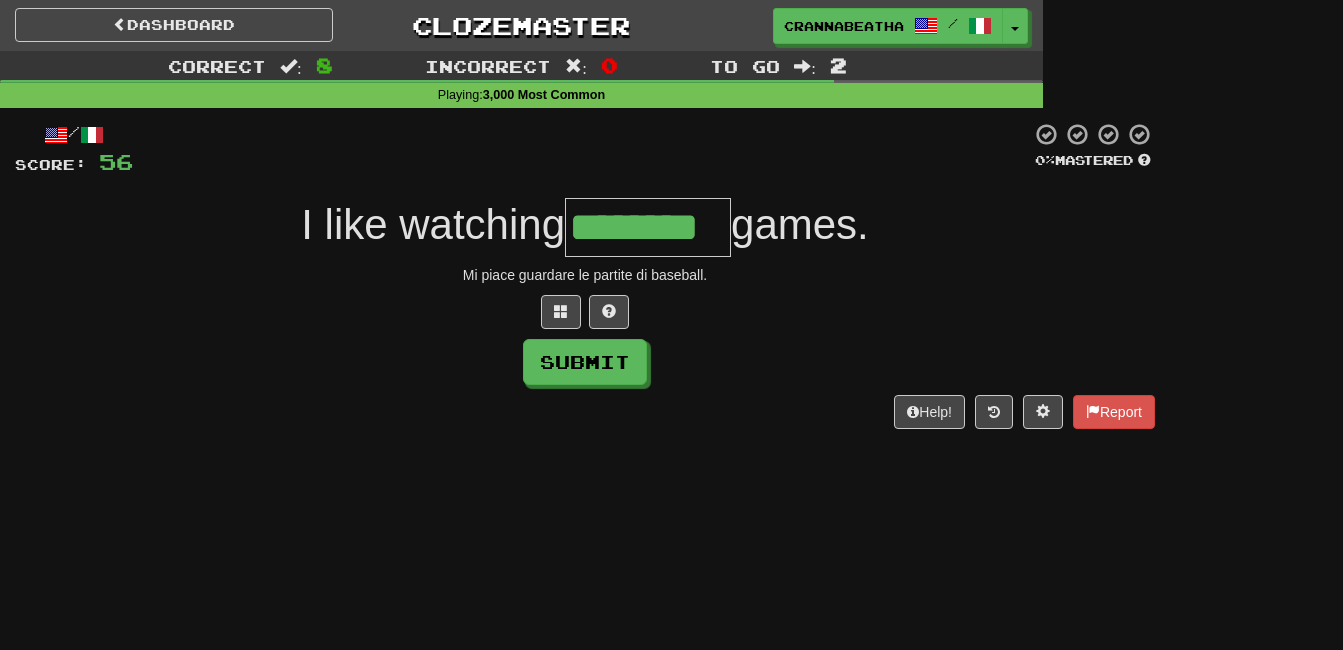 type on "********" 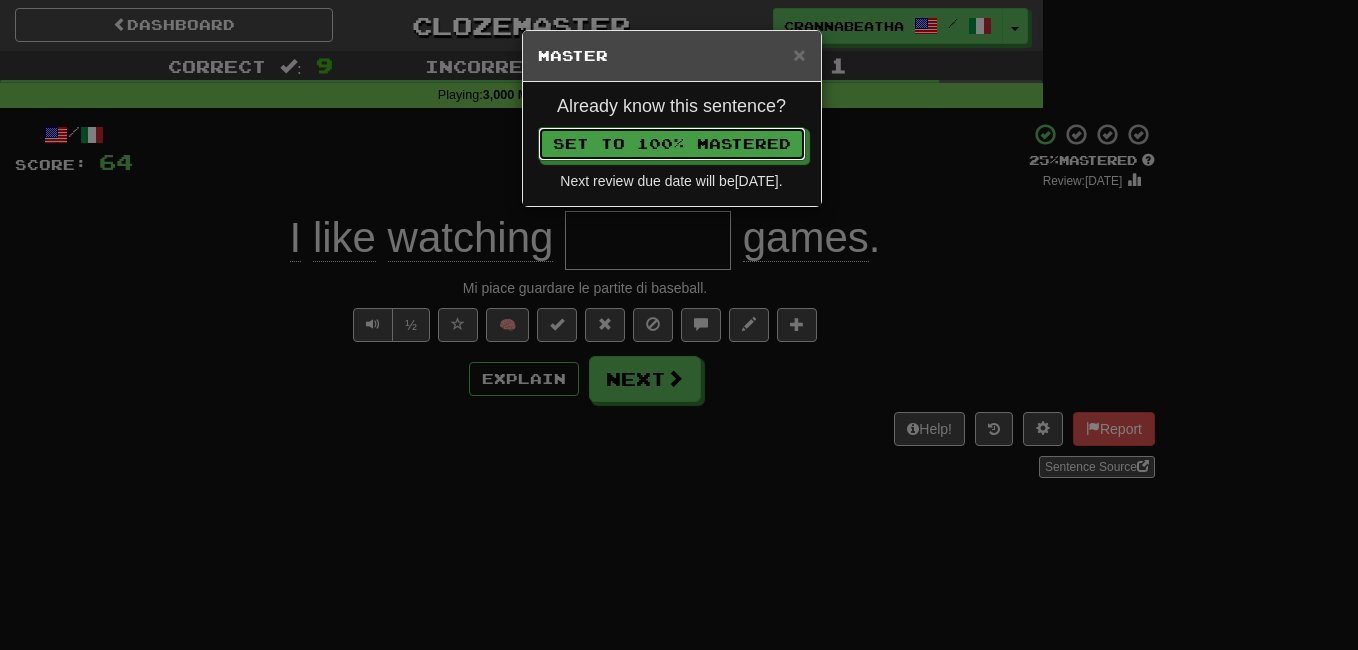 click on "Set to 100% Mastered" at bounding box center [672, 144] 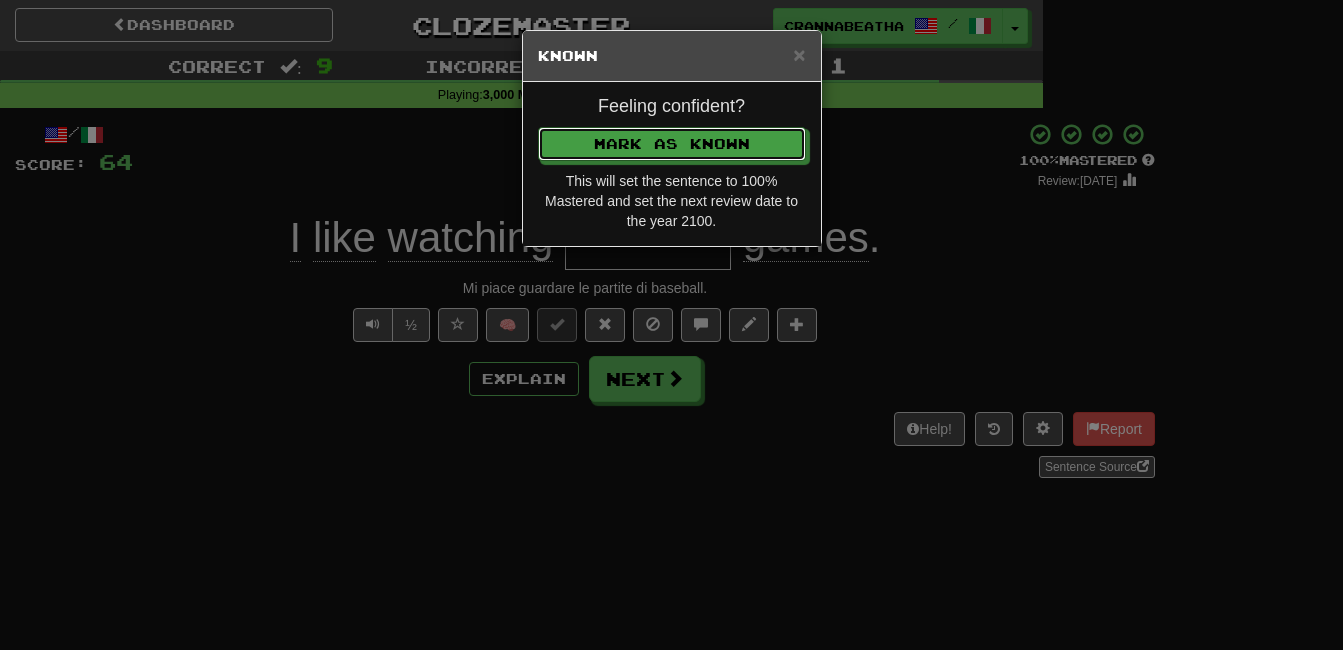 click on "Mark as Known" at bounding box center [672, 144] 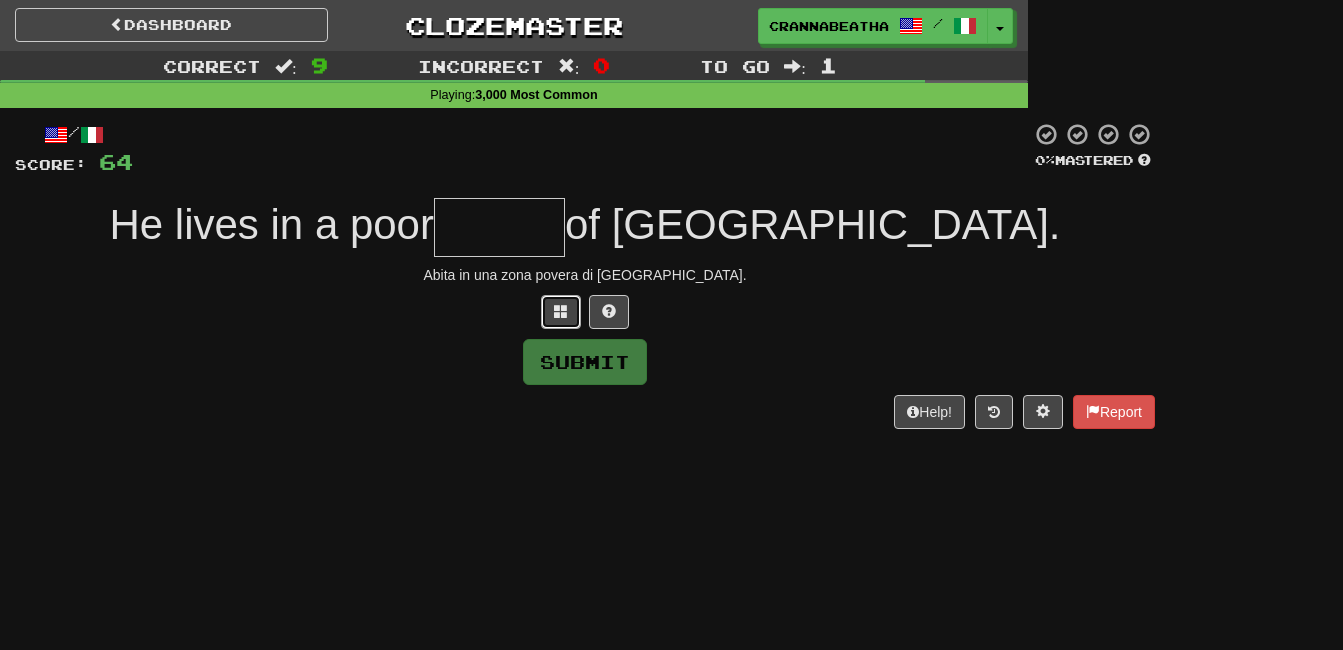 click at bounding box center [561, 312] 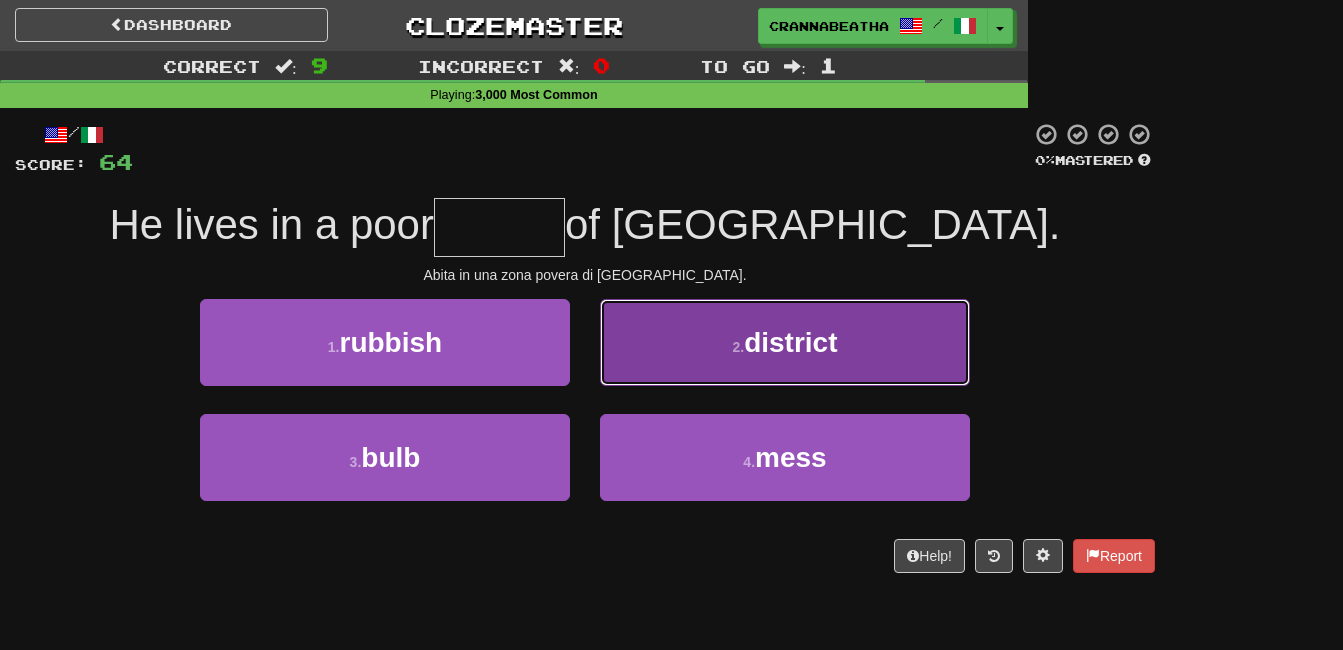 click on "2 .  district" at bounding box center (785, 342) 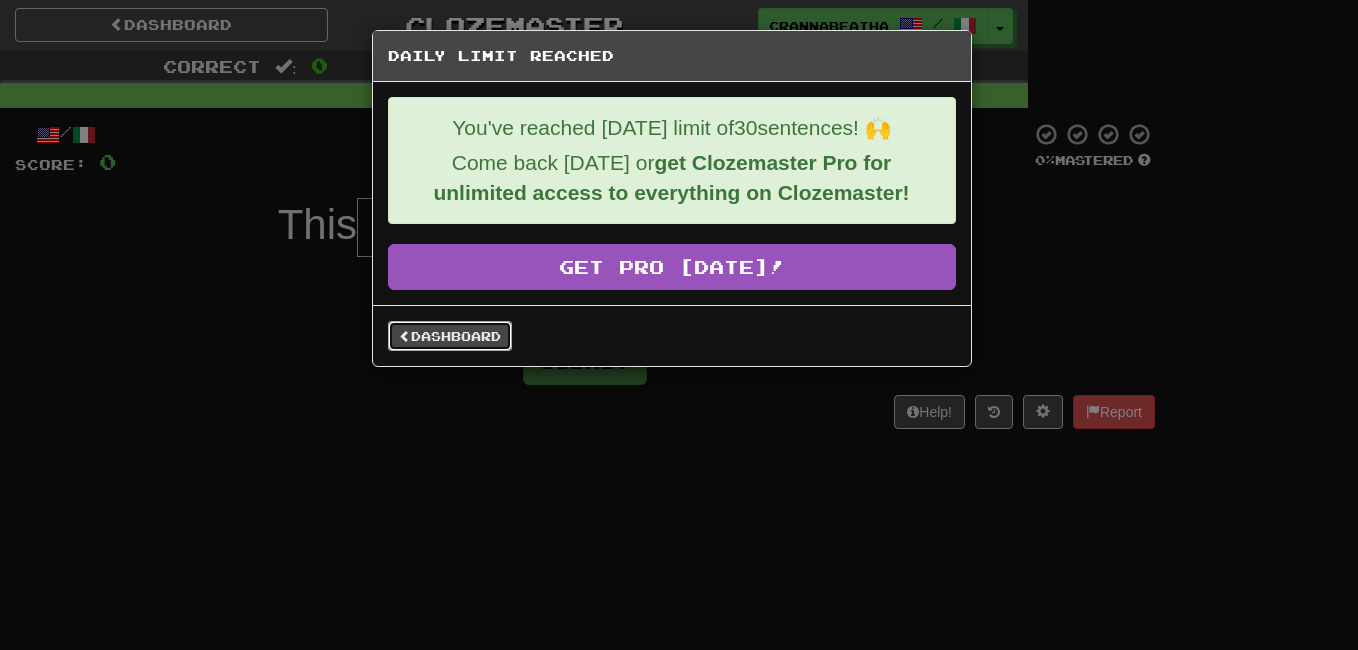 click on "Dashboard" at bounding box center (450, 336) 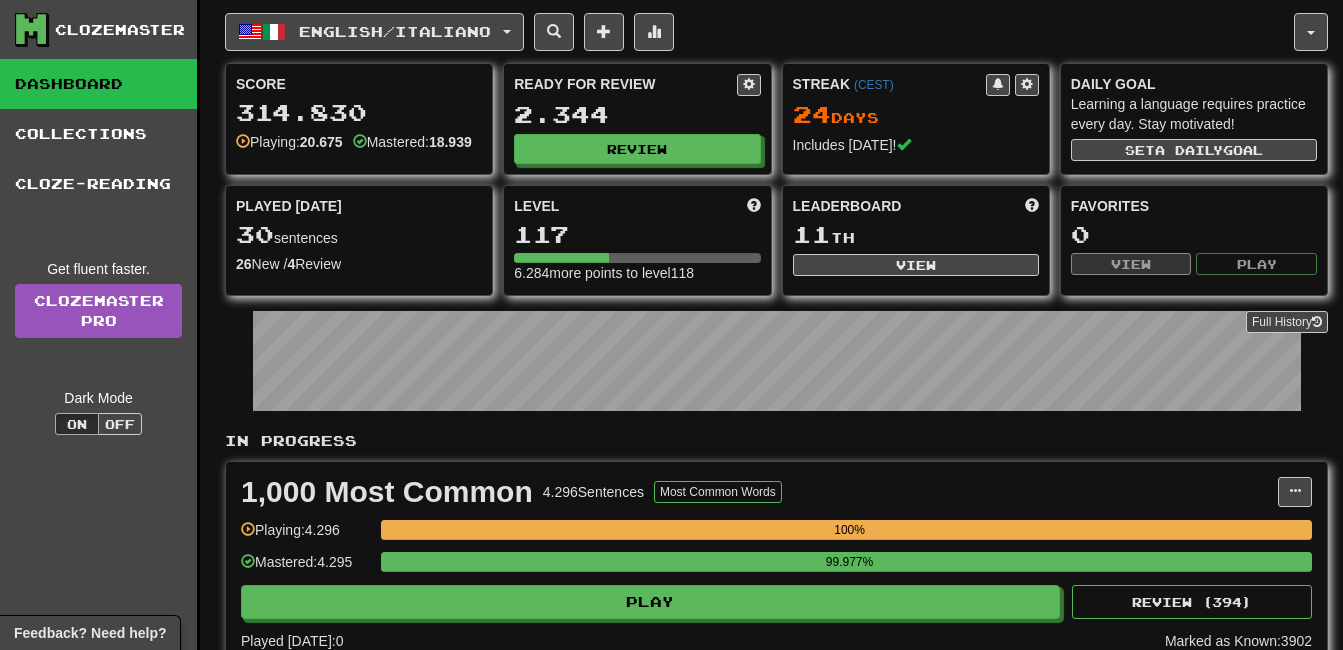scroll, scrollTop: 500, scrollLeft: 0, axis: vertical 